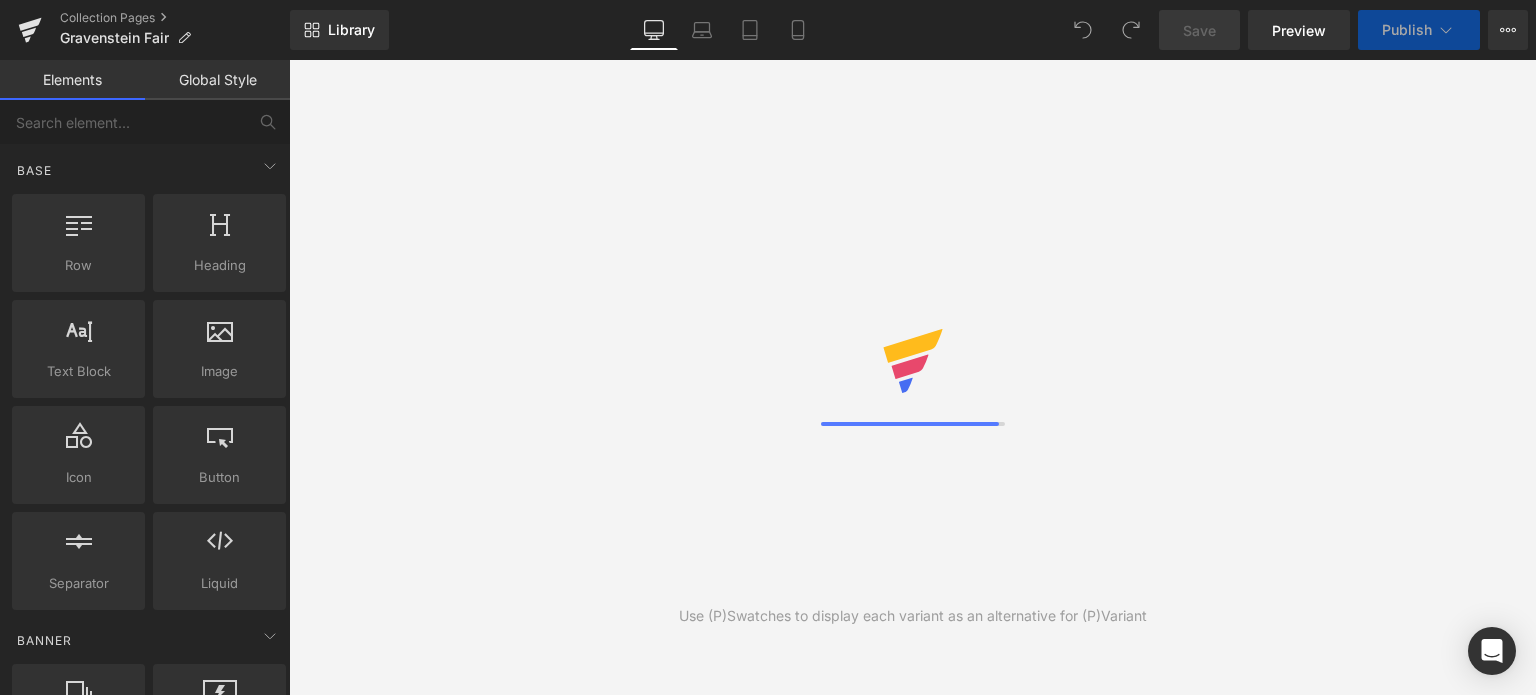 scroll, scrollTop: 0, scrollLeft: 0, axis: both 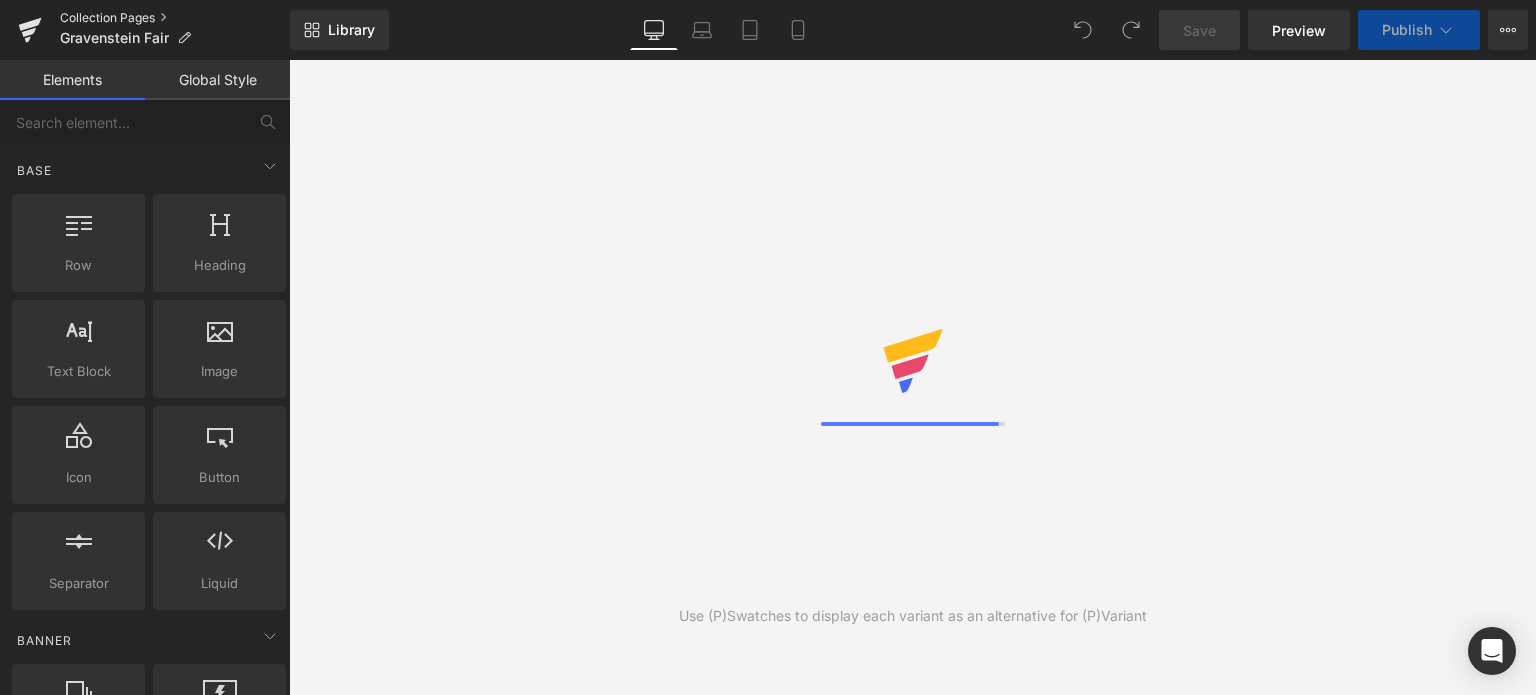 click on "Collection Pages" at bounding box center (175, 18) 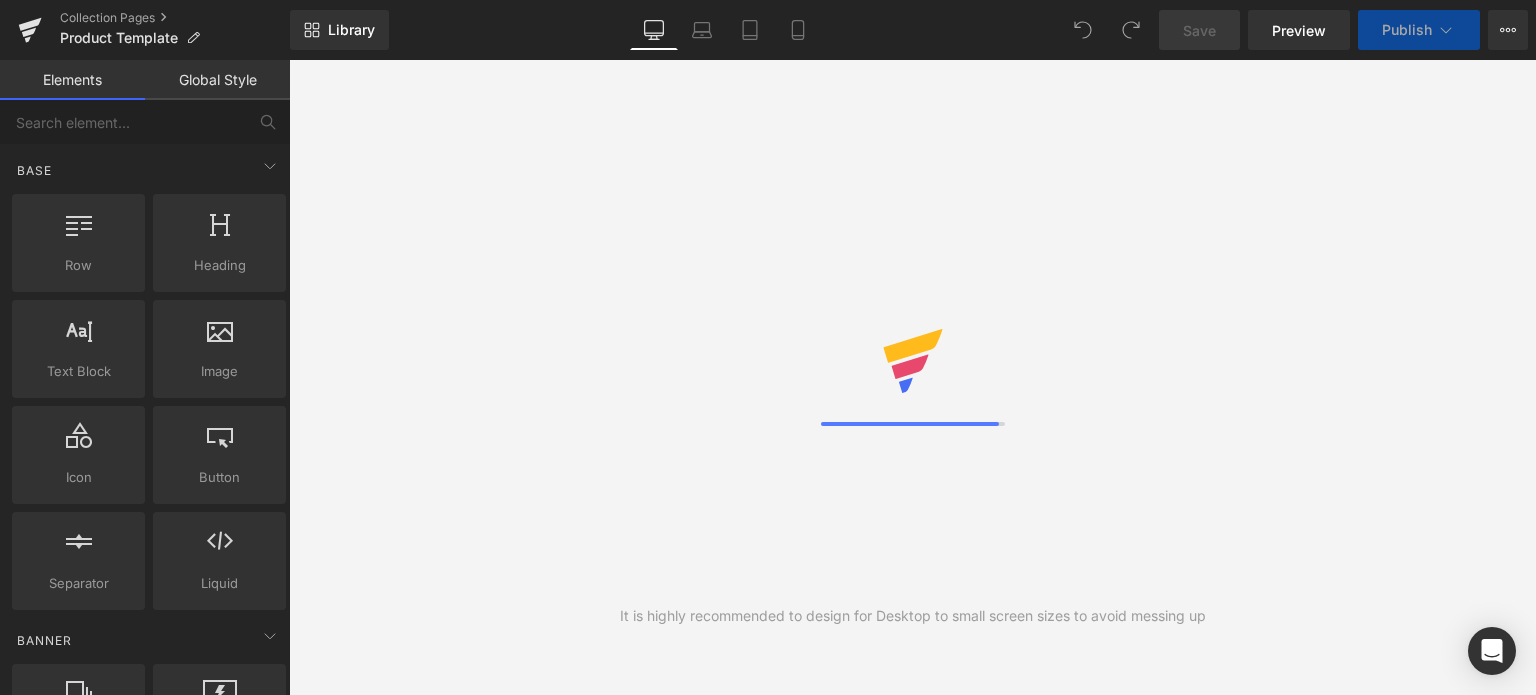 scroll, scrollTop: 0, scrollLeft: 0, axis: both 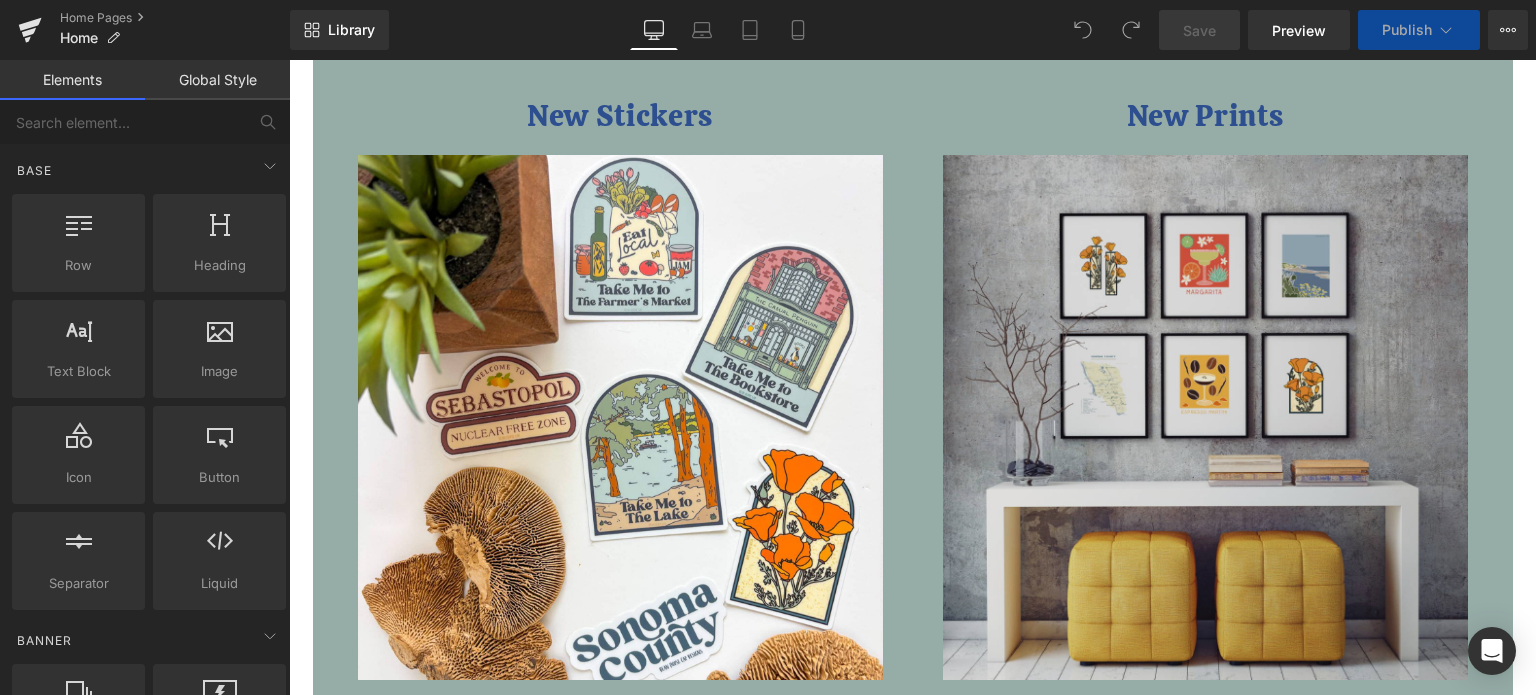 click at bounding box center [1205, 417] 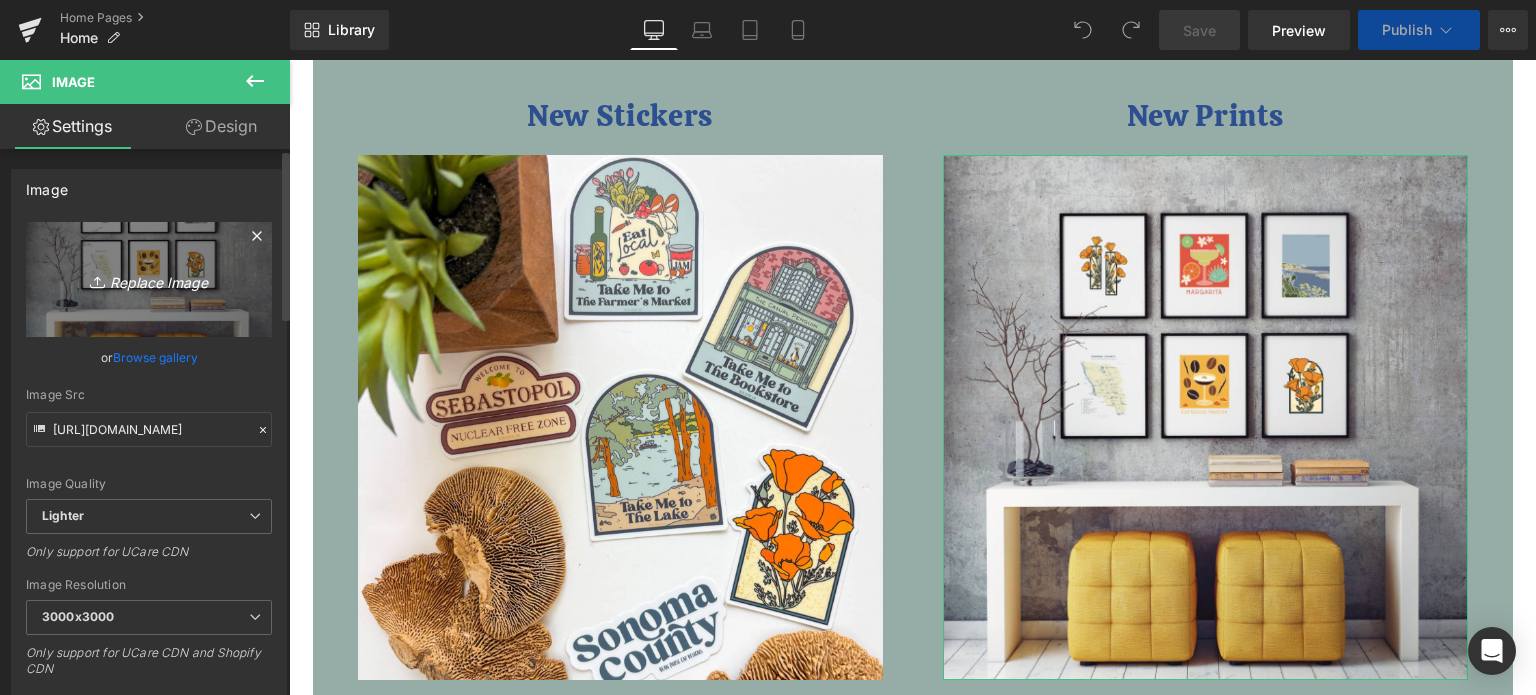click on "Replace Image" at bounding box center [149, 279] 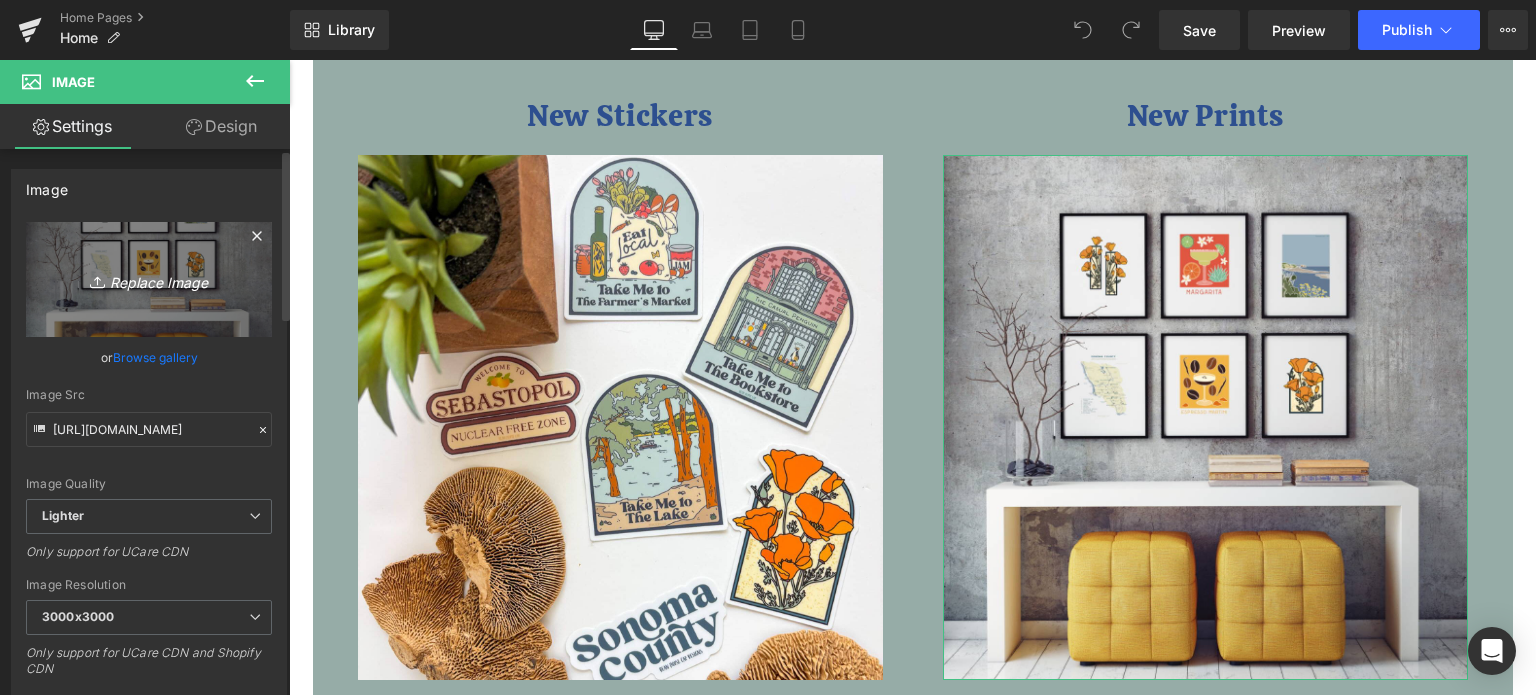 type on "C:\fakepath\Mixed Prints - Mockup 1.2 (1).png" 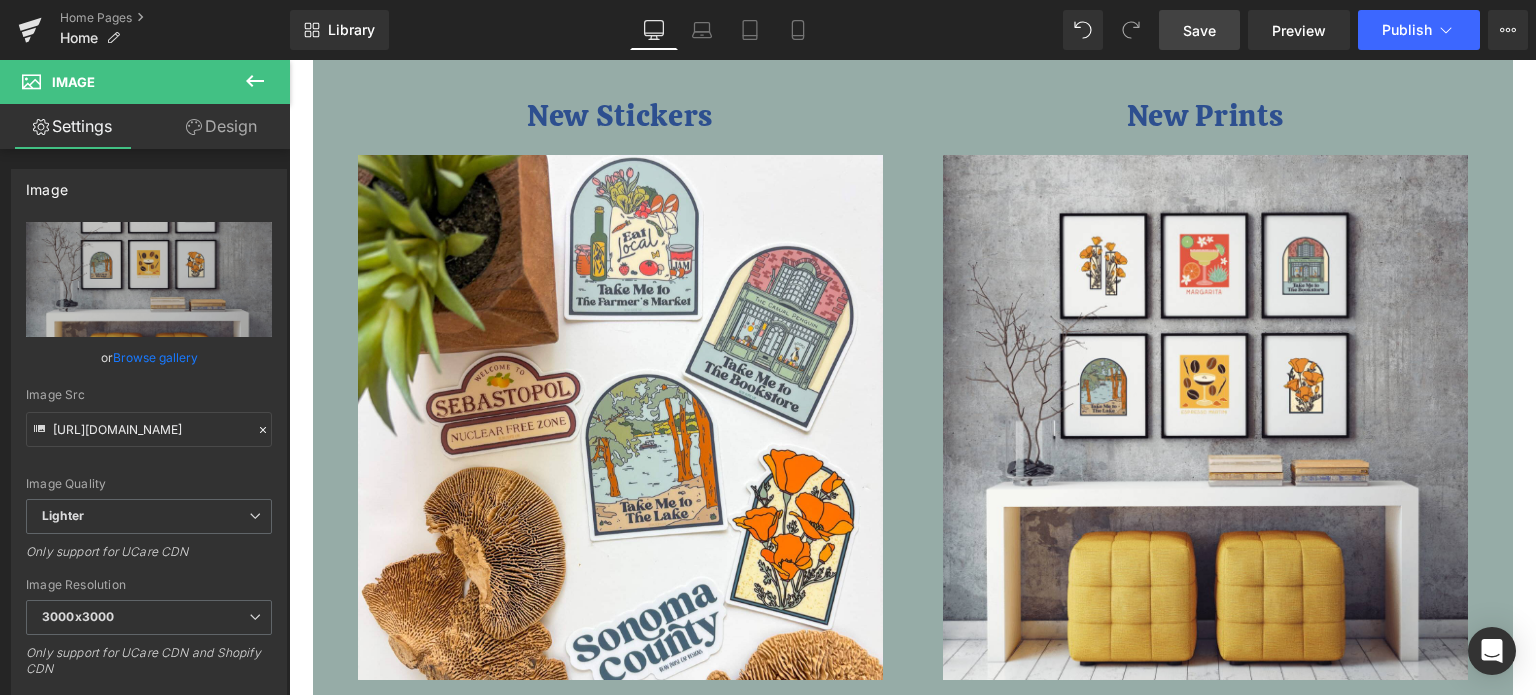 click on "Save" at bounding box center [1199, 30] 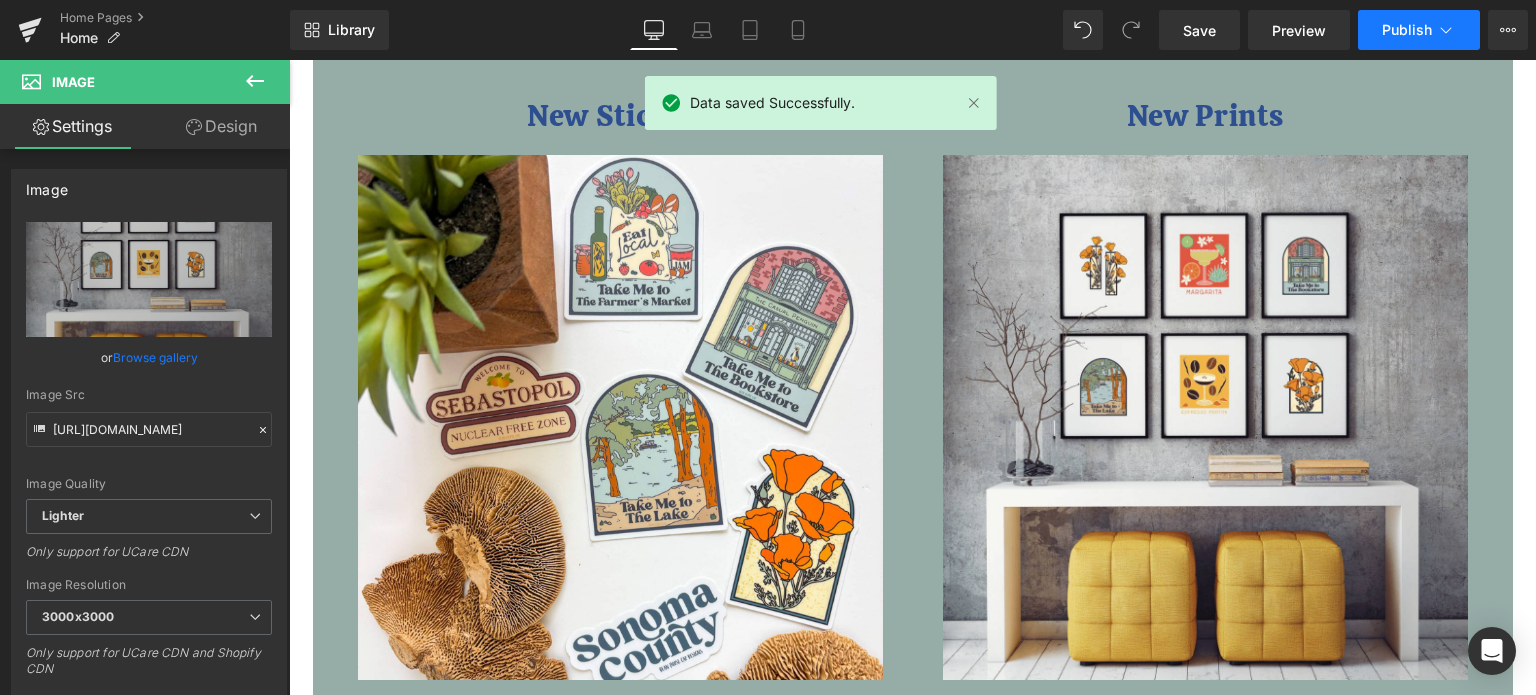 click on "Publish" at bounding box center (1407, 30) 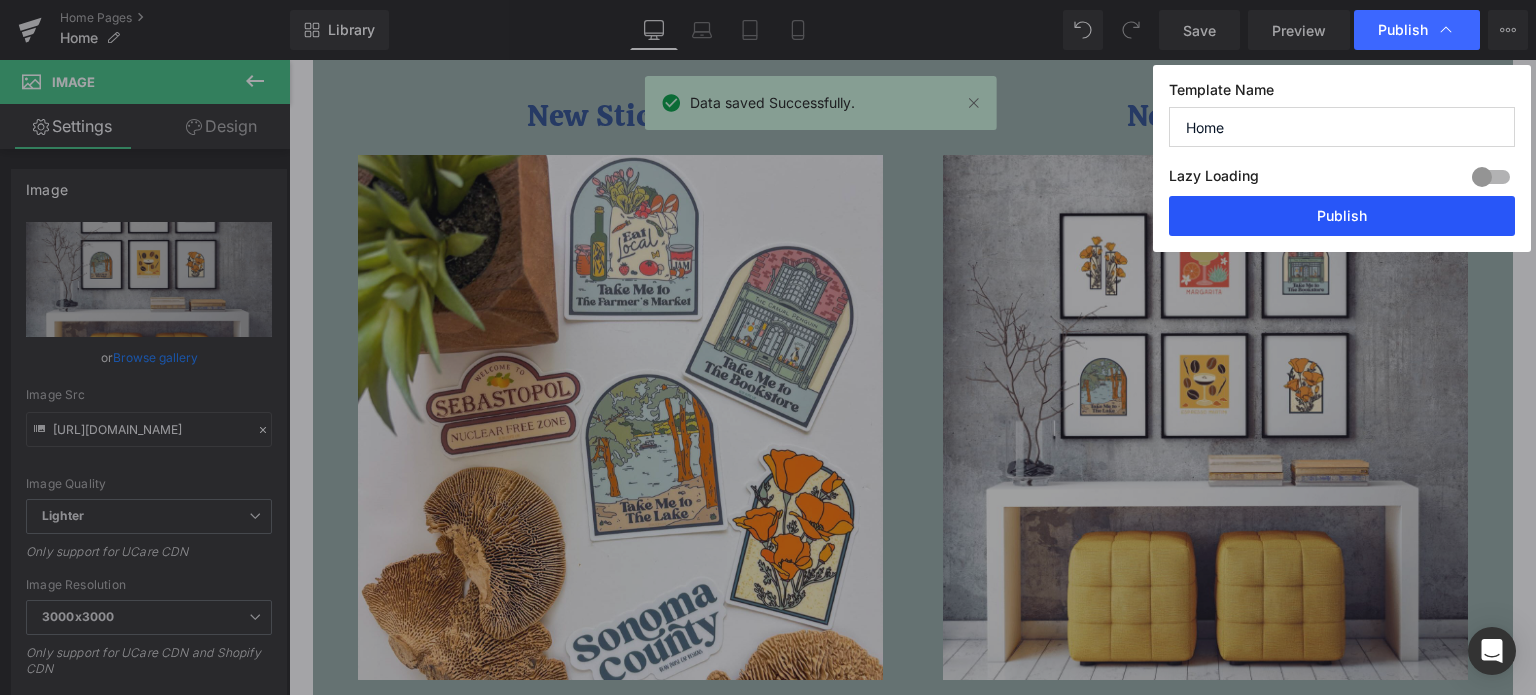 click on "Publish" at bounding box center (1342, 216) 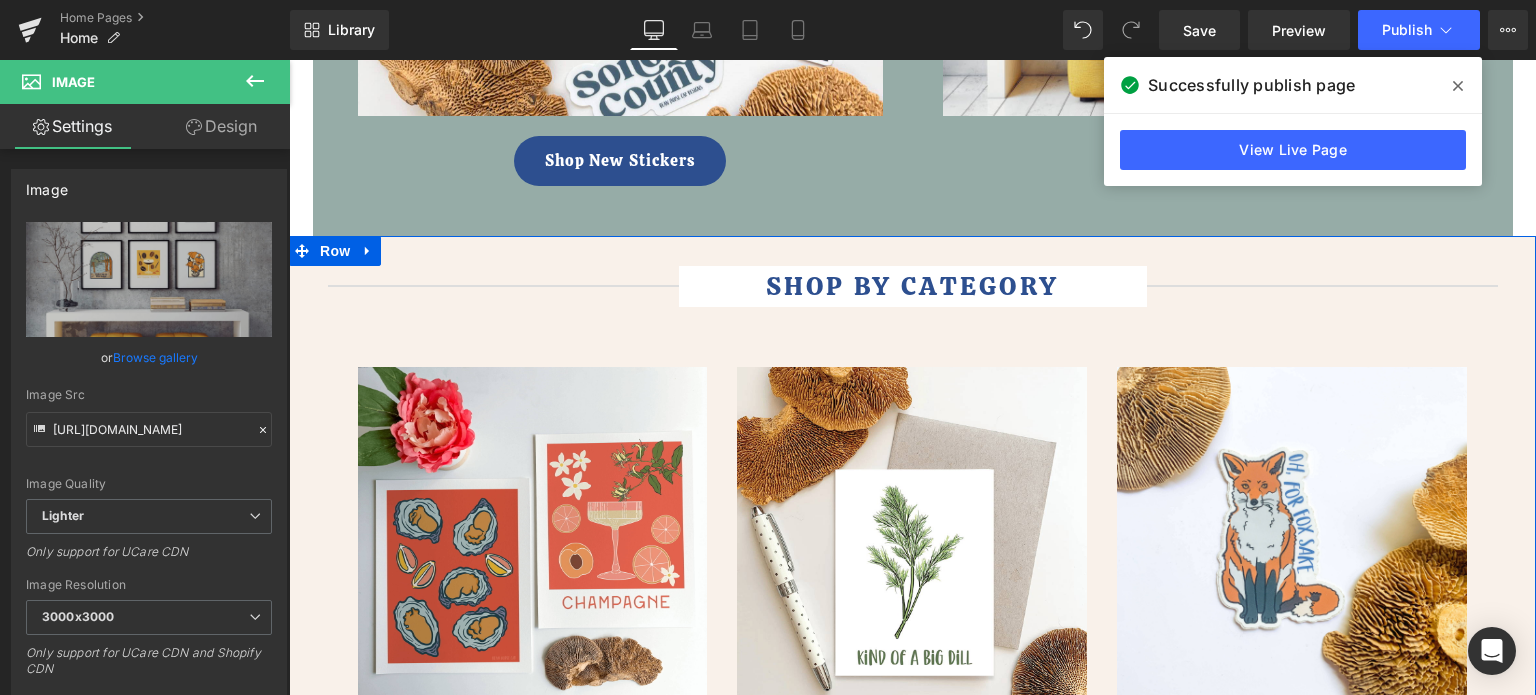 scroll, scrollTop: 1500, scrollLeft: 0, axis: vertical 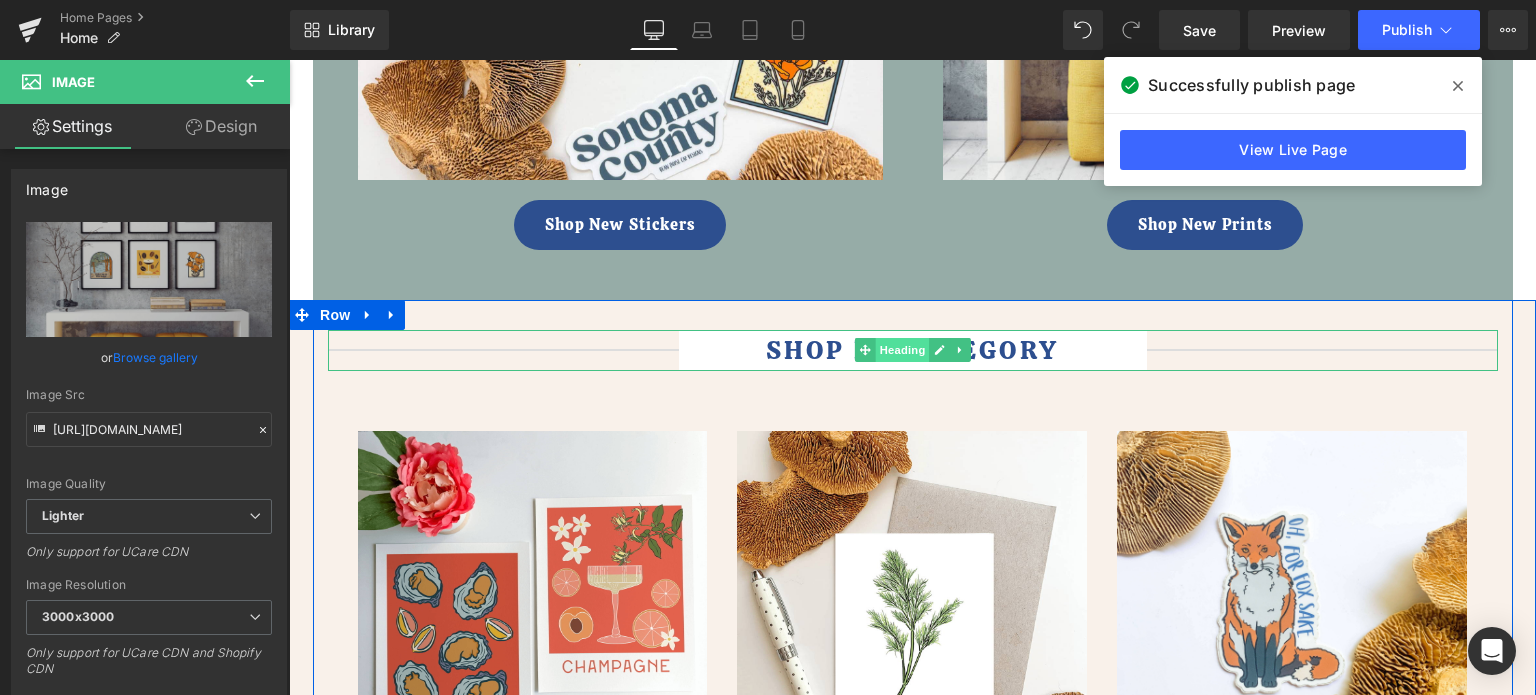 click on "Heading" at bounding box center (902, 350) 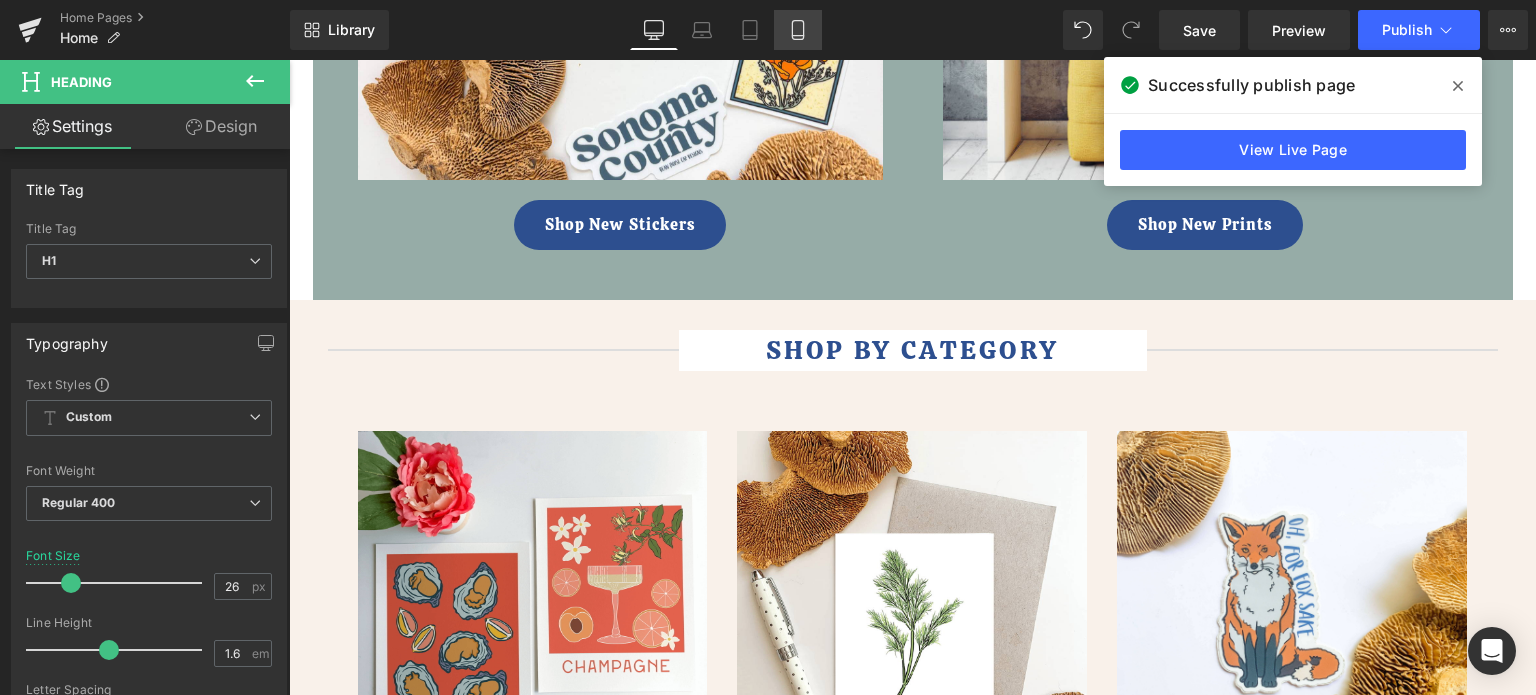 click on "Mobile" at bounding box center [798, 30] 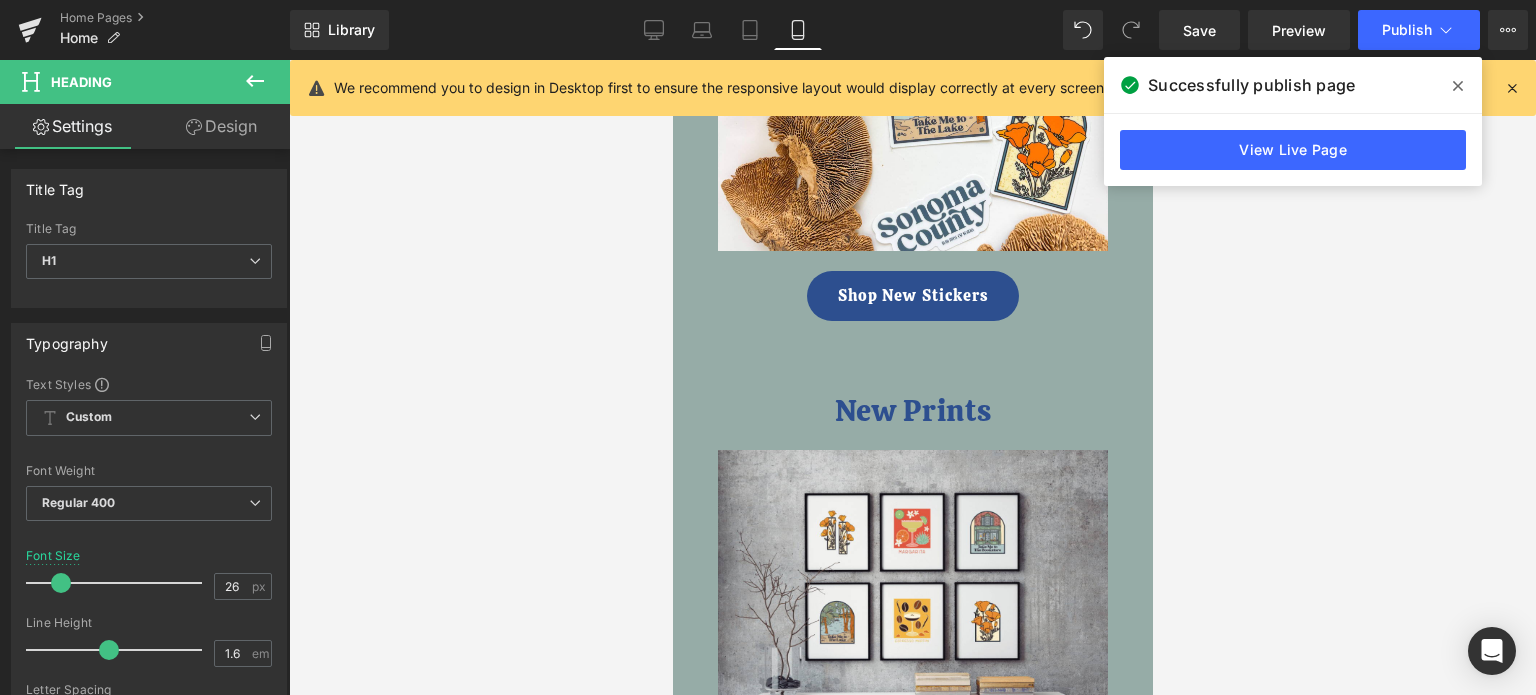 scroll, scrollTop: 2168, scrollLeft: 0, axis: vertical 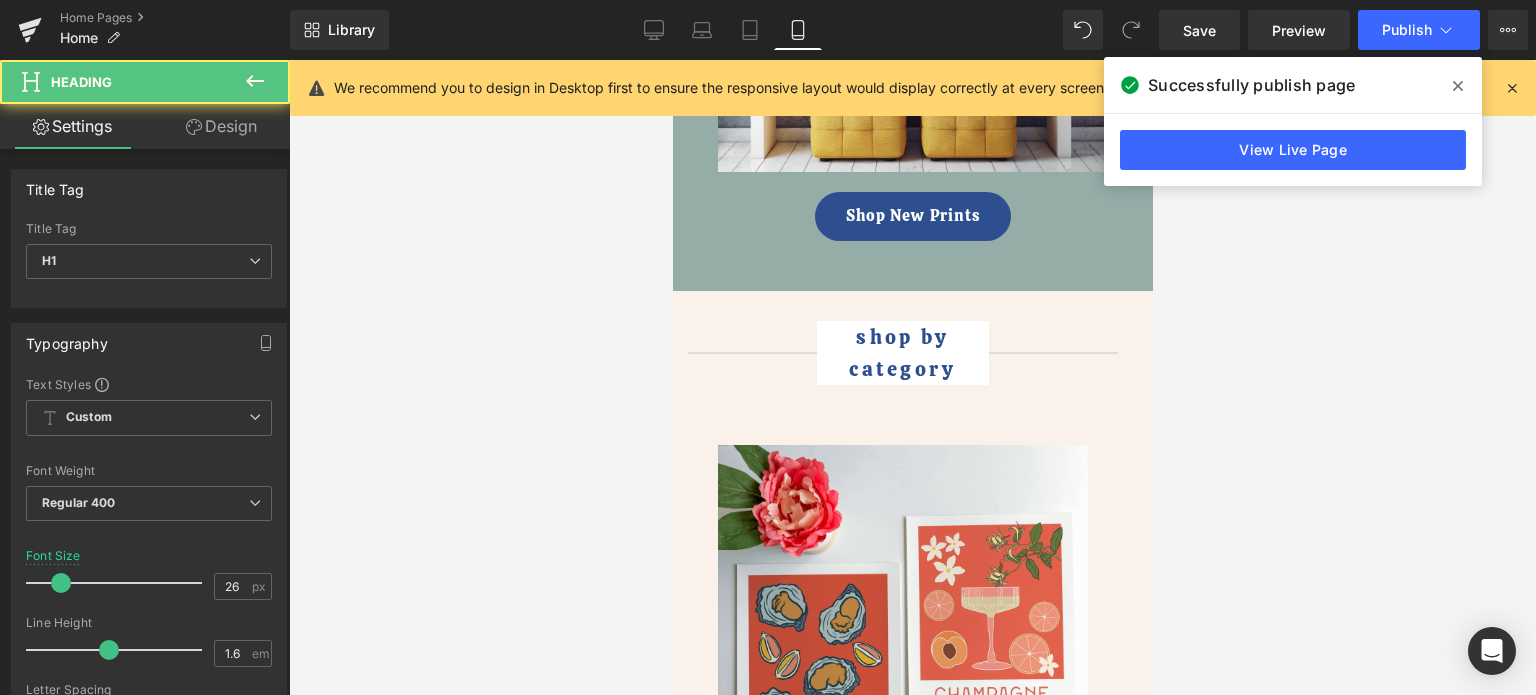 click on "shop by category" at bounding box center [902, 353] 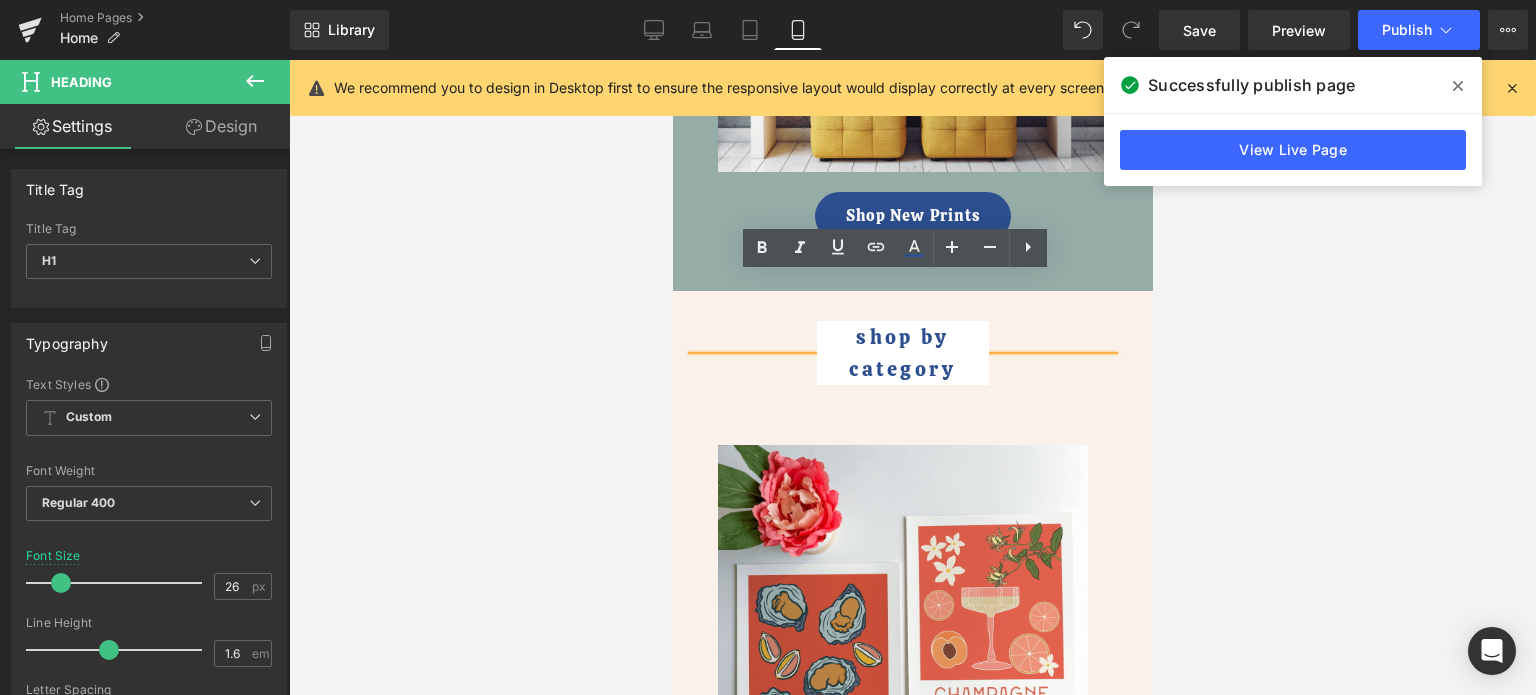 click on "shop by category" at bounding box center (902, 353) 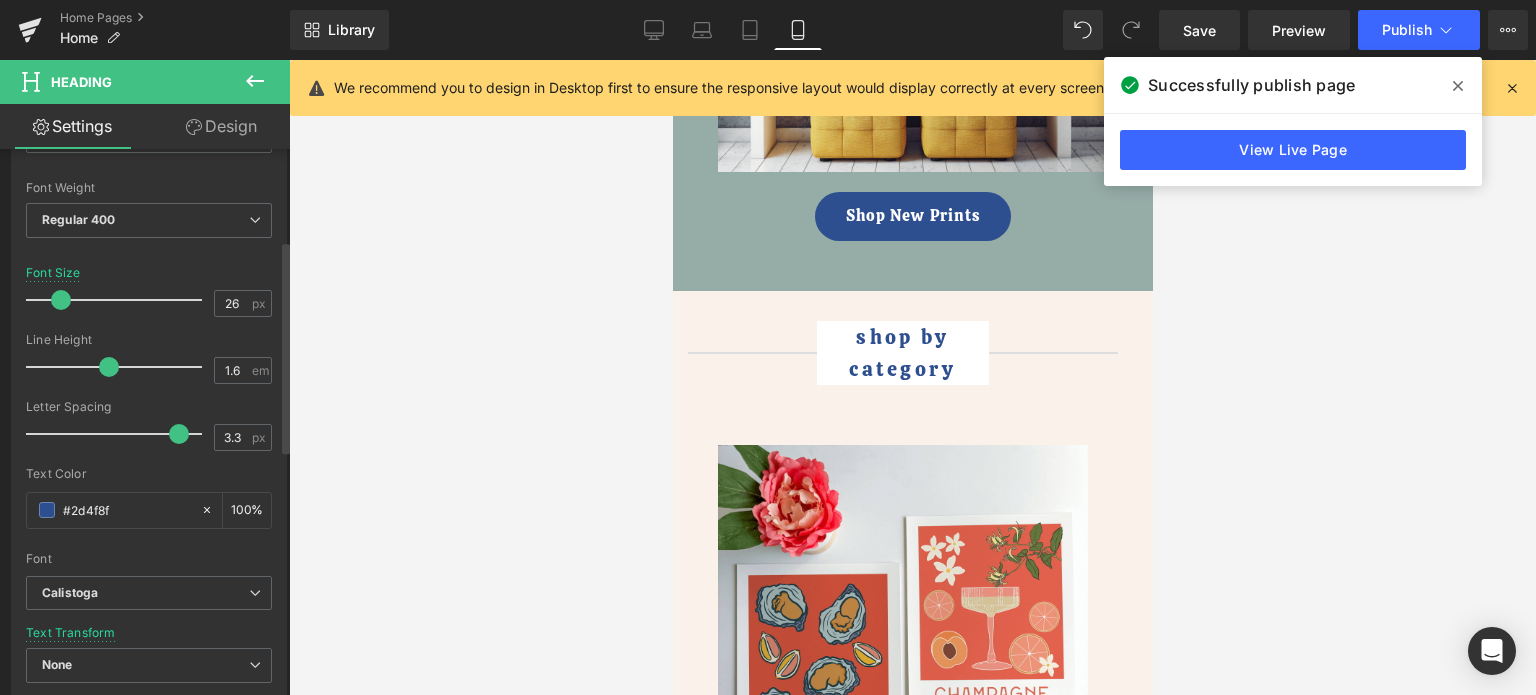 scroll, scrollTop: 300, scrollLeft: 0, axis: vertical 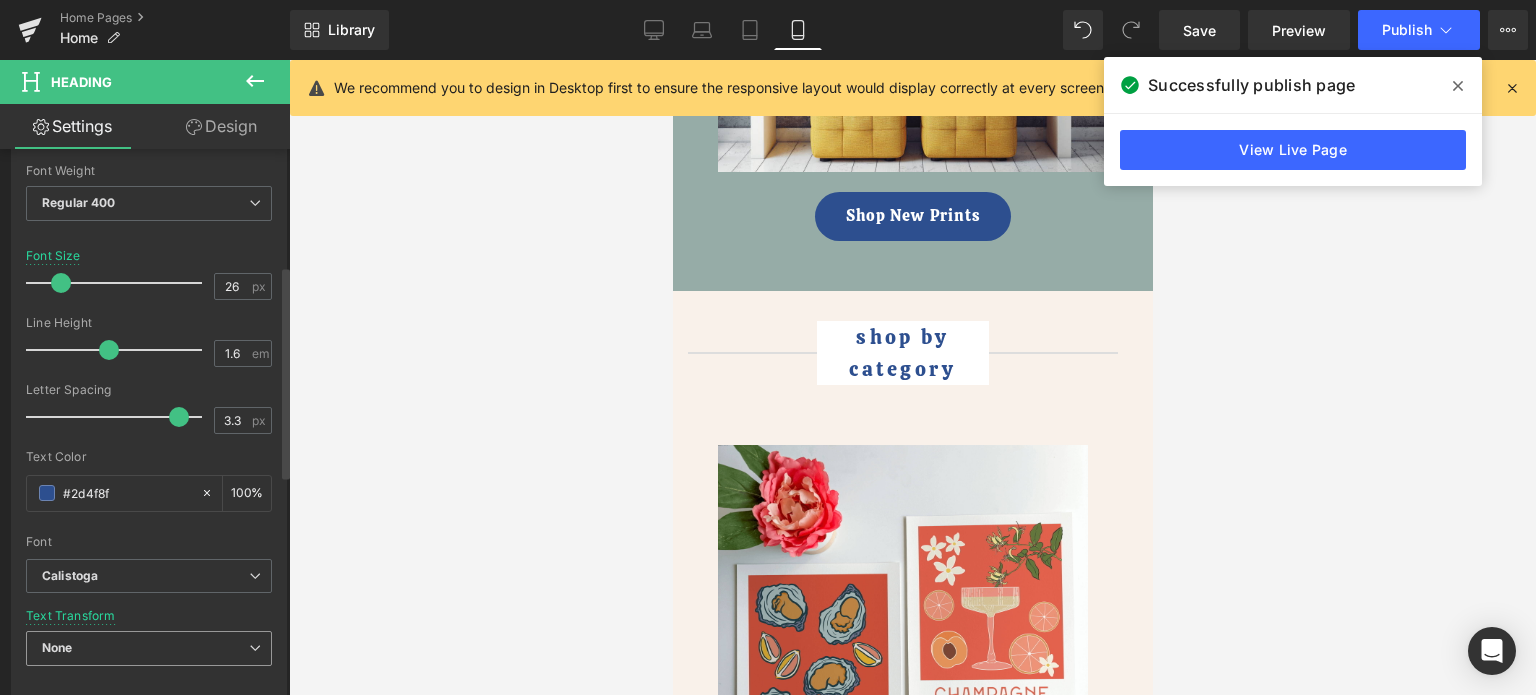 click on "None" at bounding box center [149, 648] 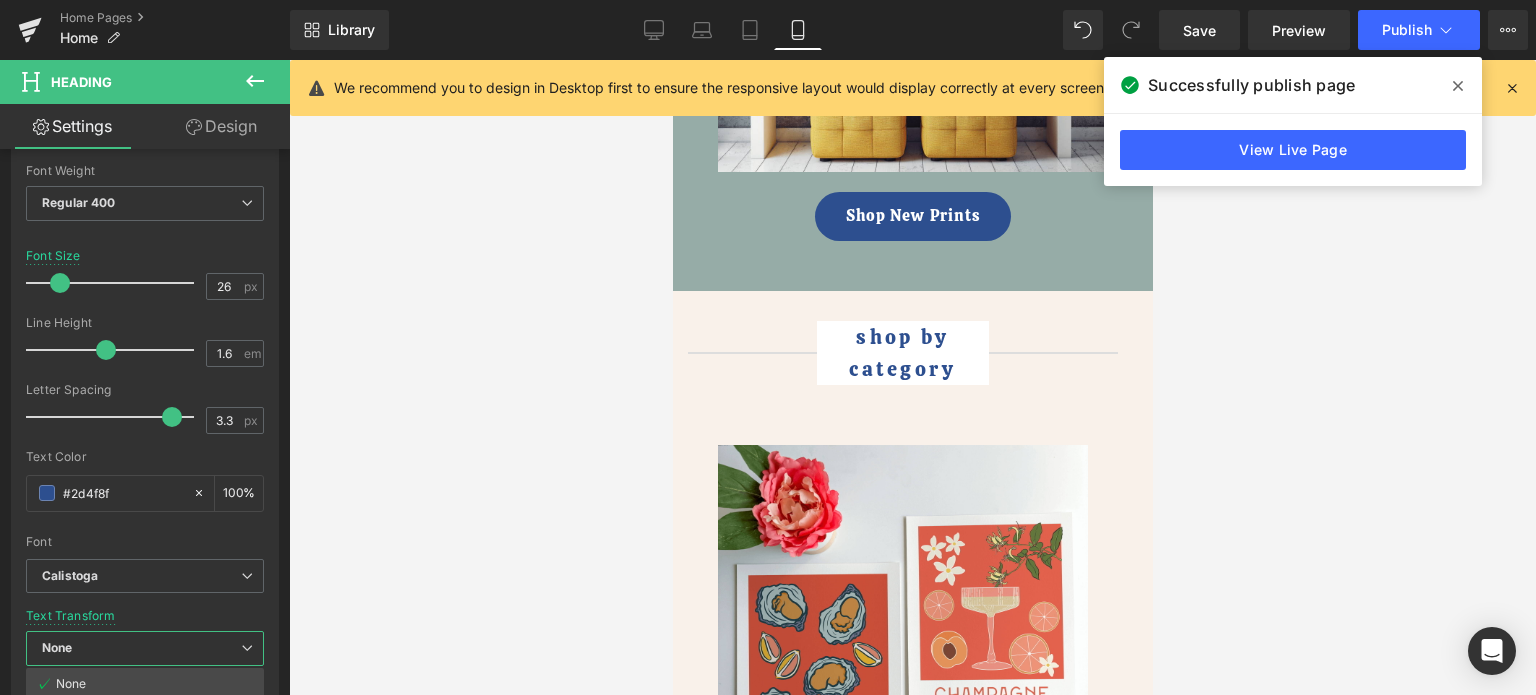 click at bounding box center (912, 377) 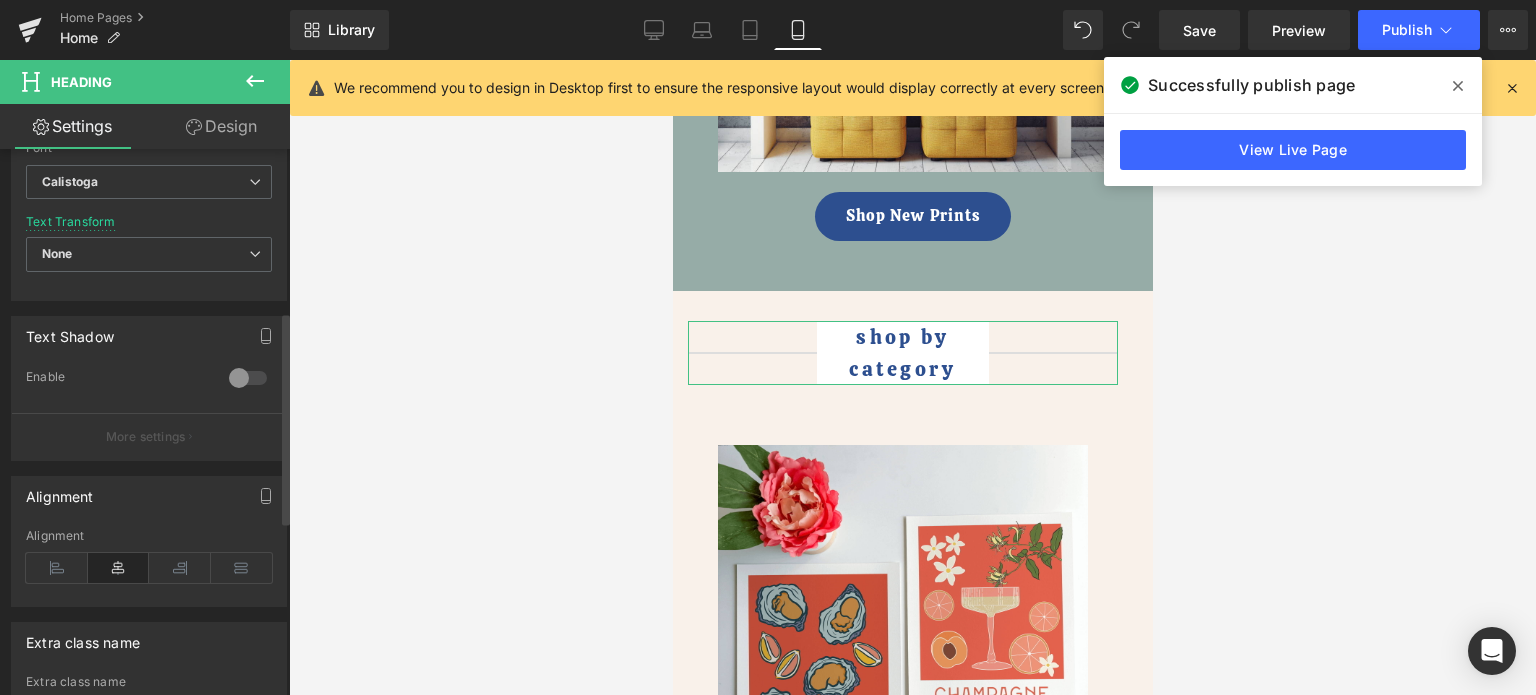scroll, scrollTop: 700, scrollLeft: 0, axis: vertical 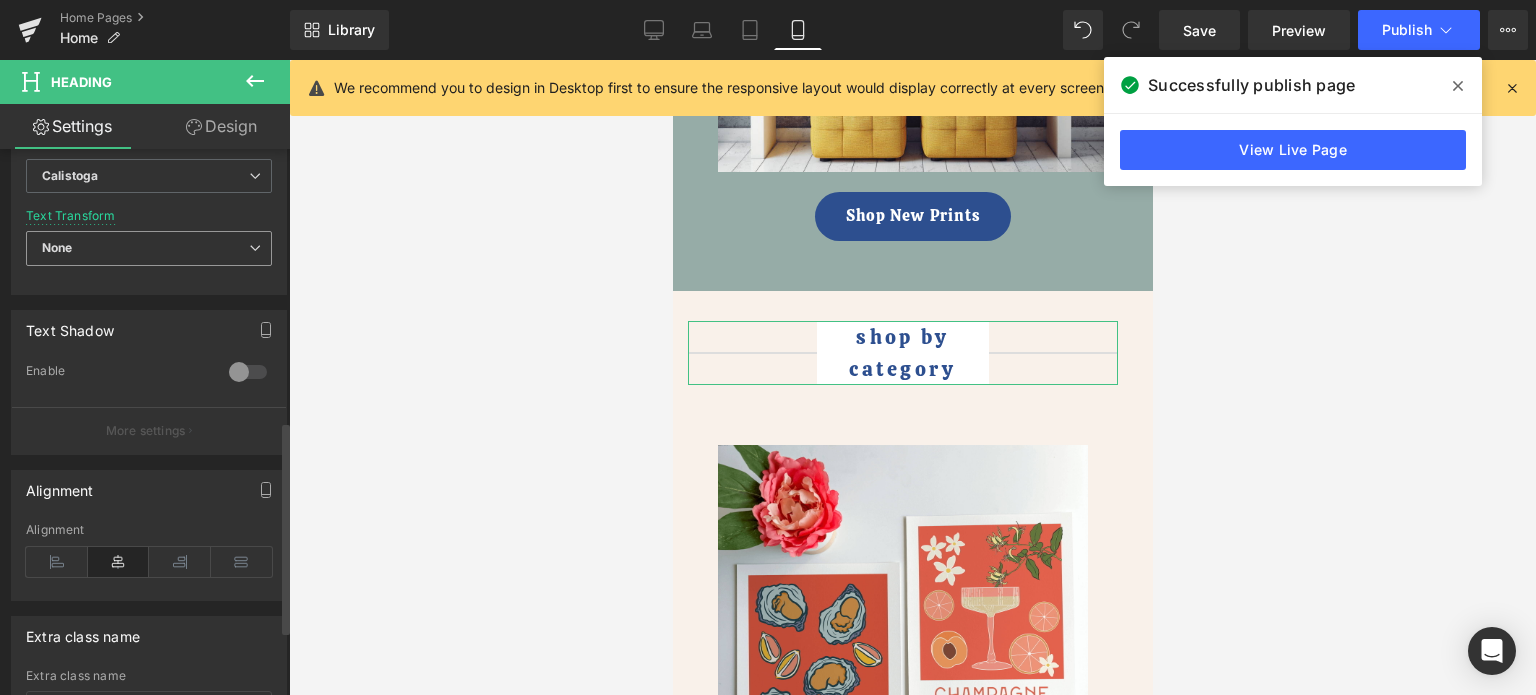 click on "None" at bounding box center [149, 248] 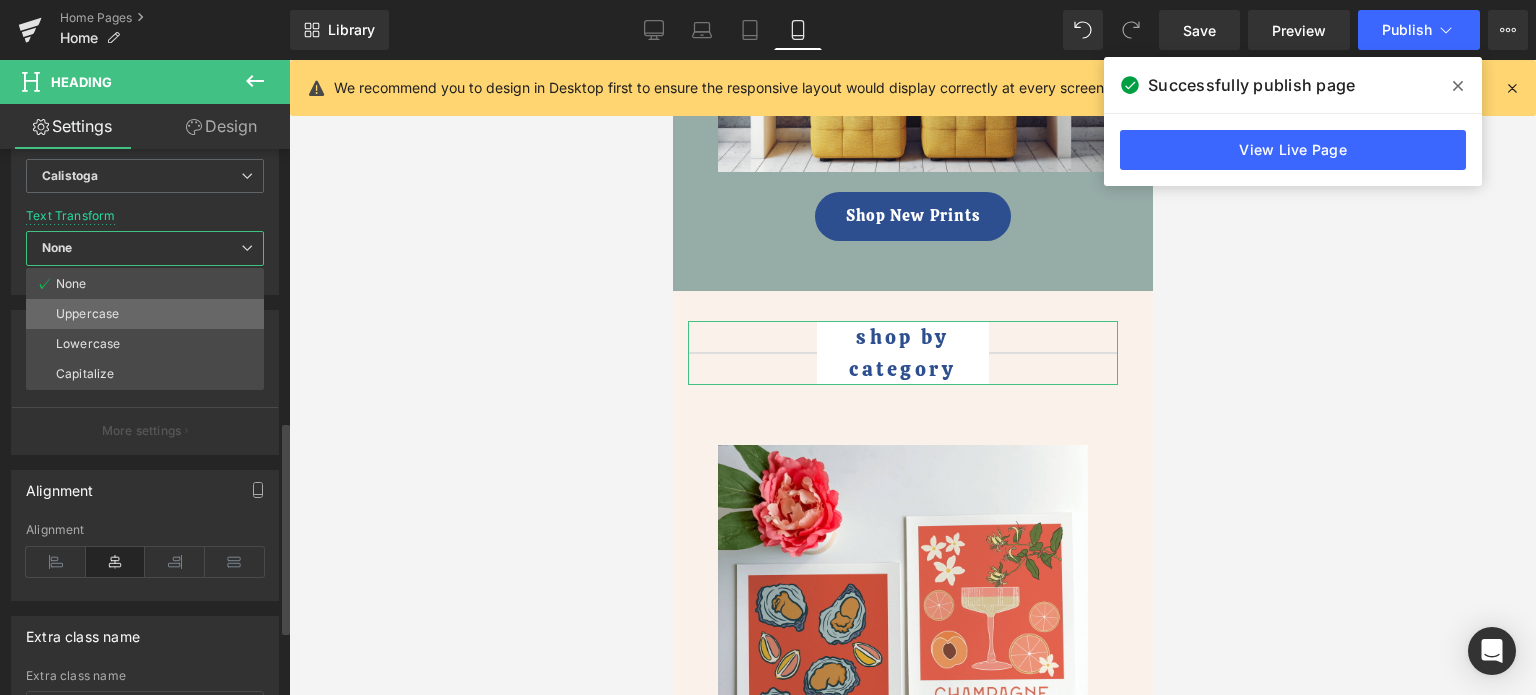 click on "Uppercase" at bounding box center [87, 314] 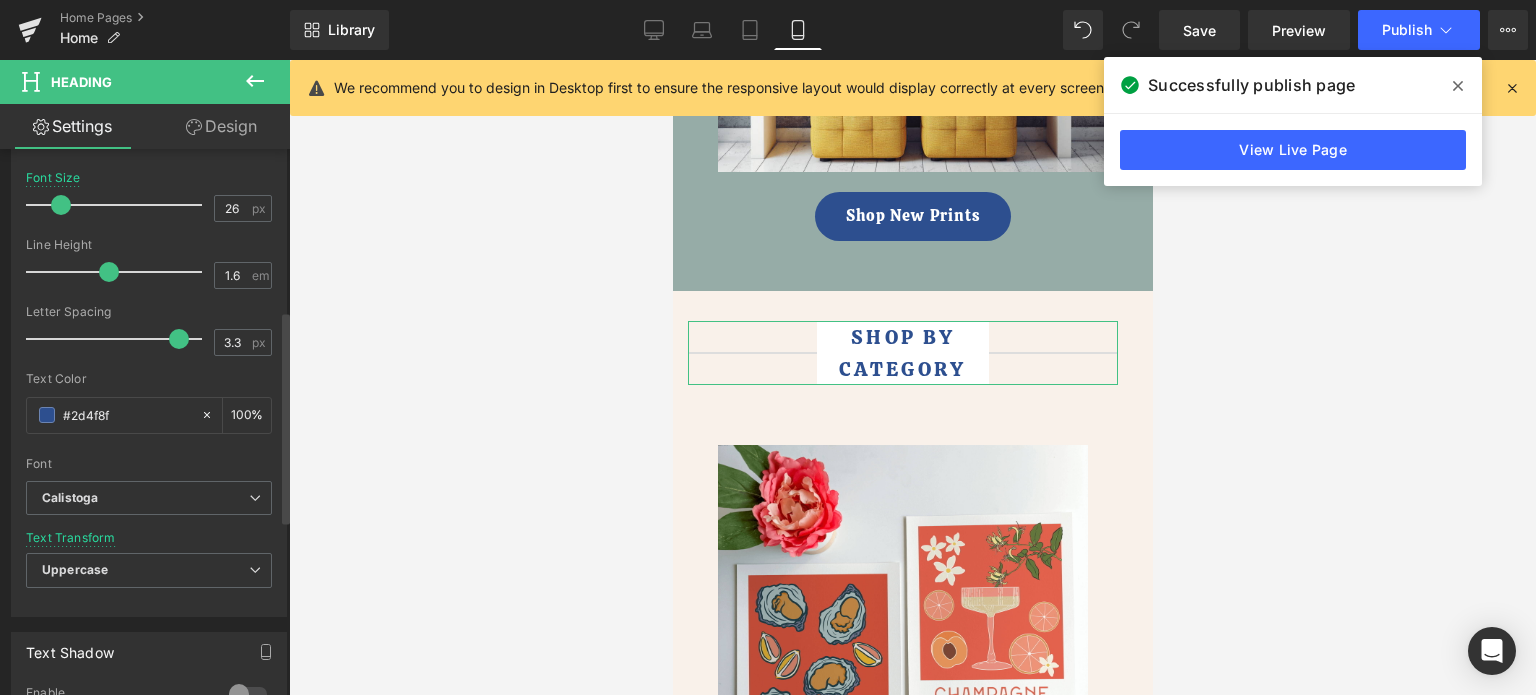 scroll, scrollTop: 300, scrollLeft: 0, axis: vertical 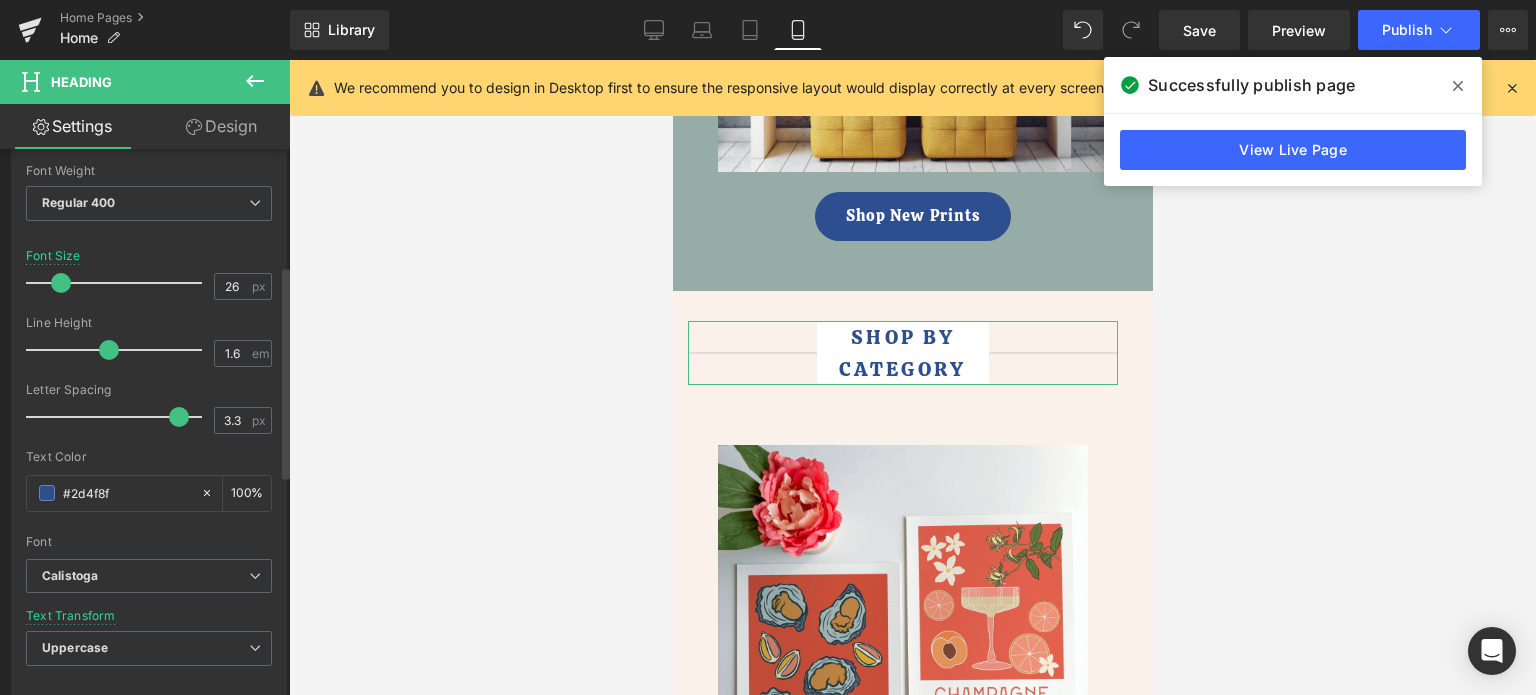 click at bounding box center (119, 350) 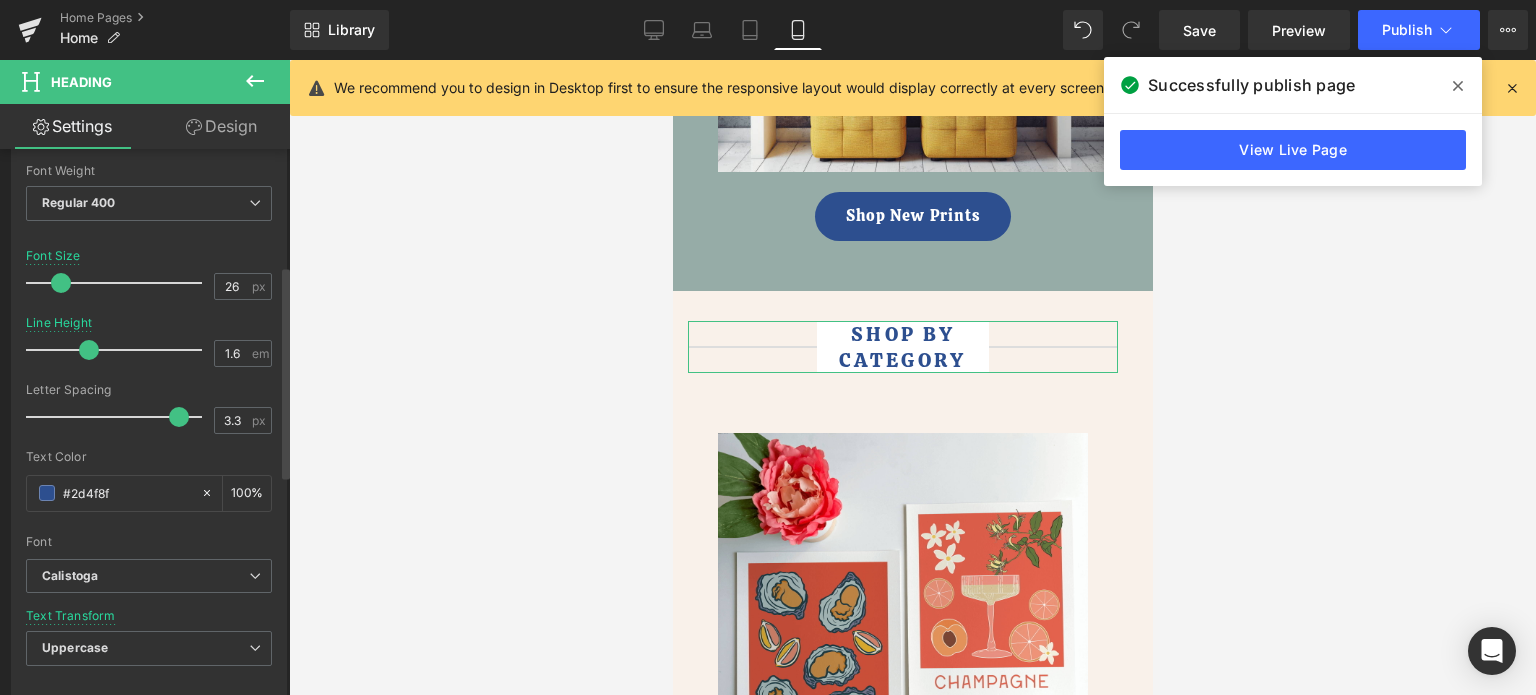 click at bounding box center (89, 350) 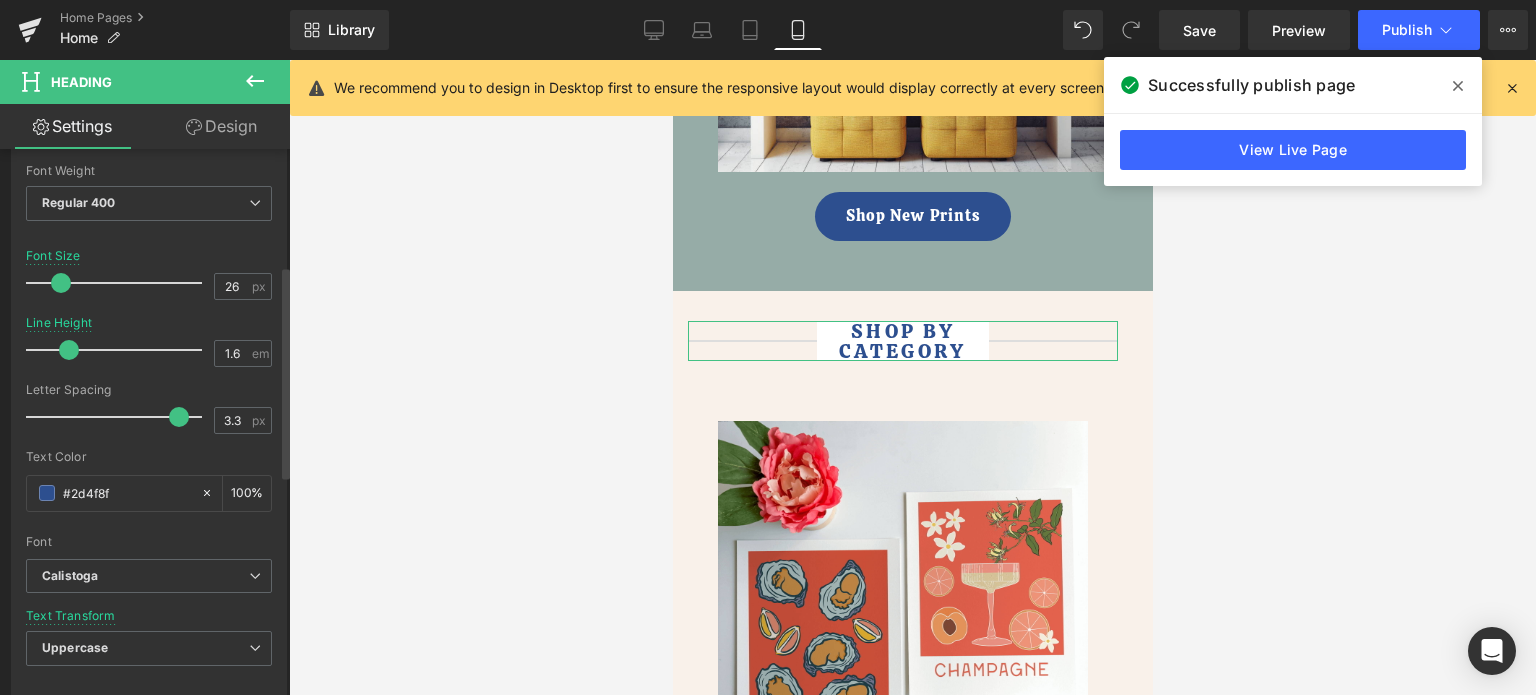 click at bounding box center (119, 350) 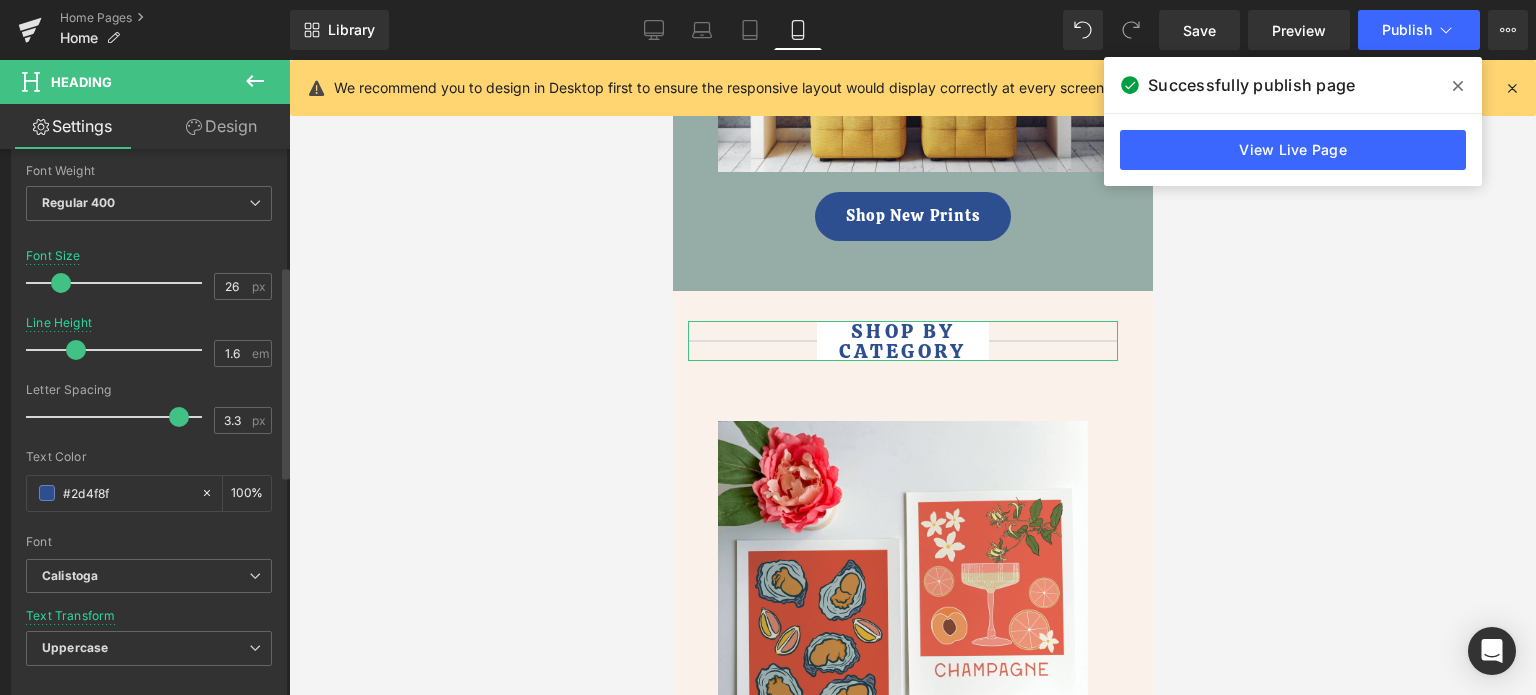 click at bounding box center (76, 350) 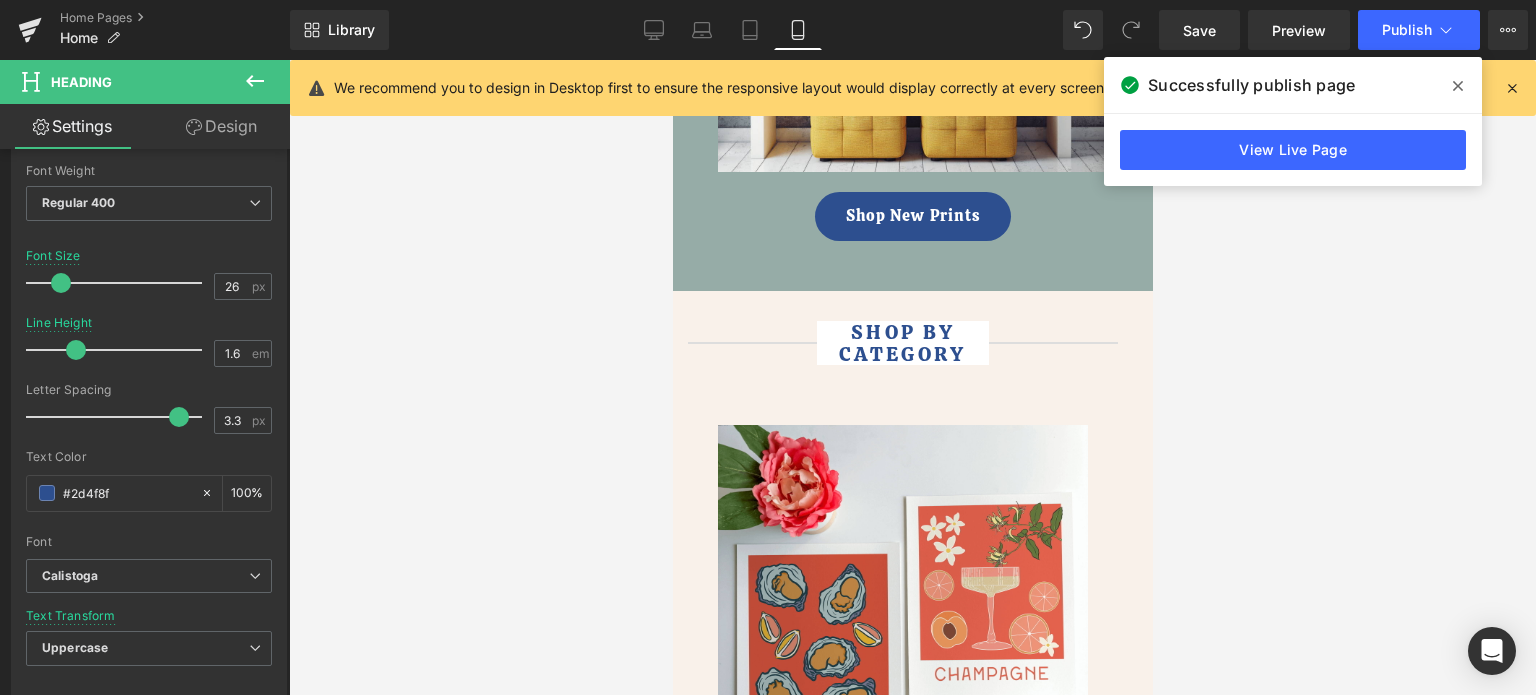 click at bounding box center (912, 377) 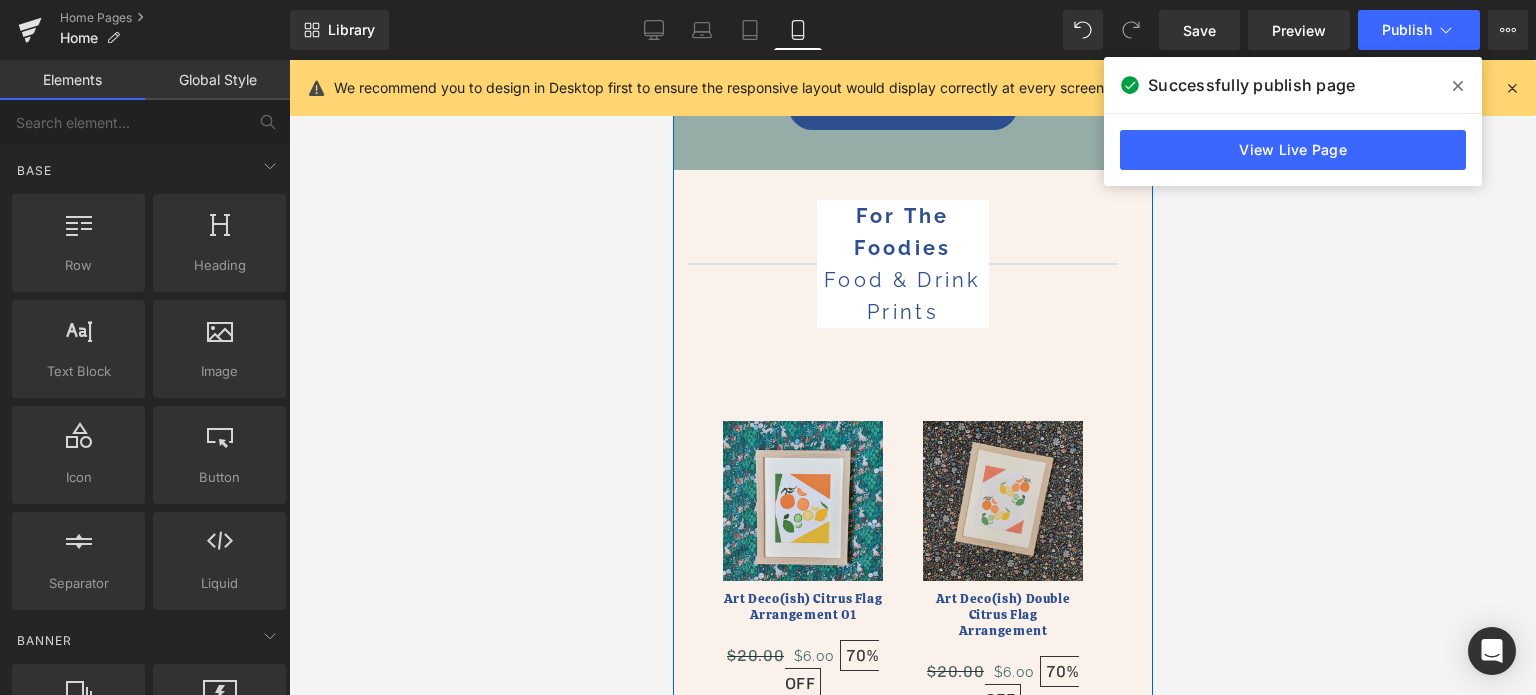 scroll, scrollTop: 7668, scrollLeft: 0, axis: vertical 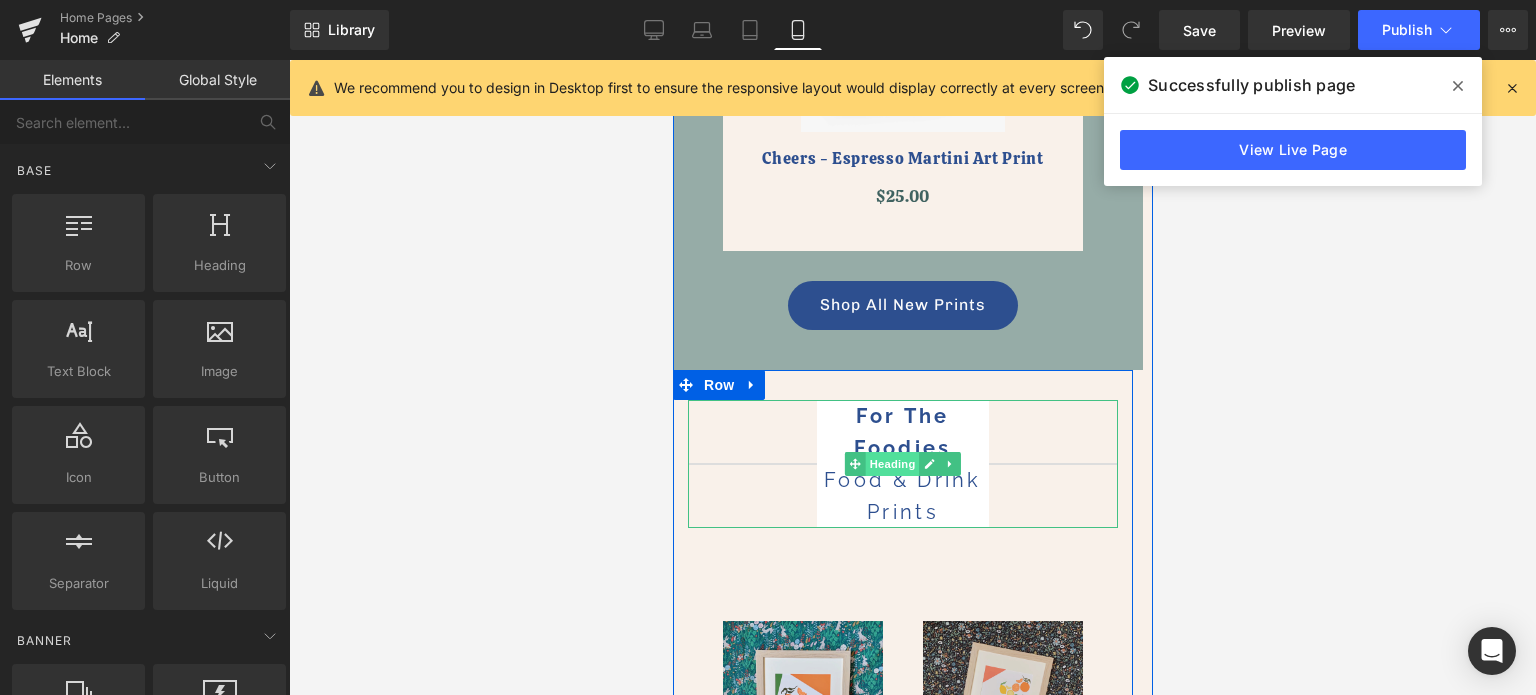 click on "Heading" at bounding box center (892, 464) 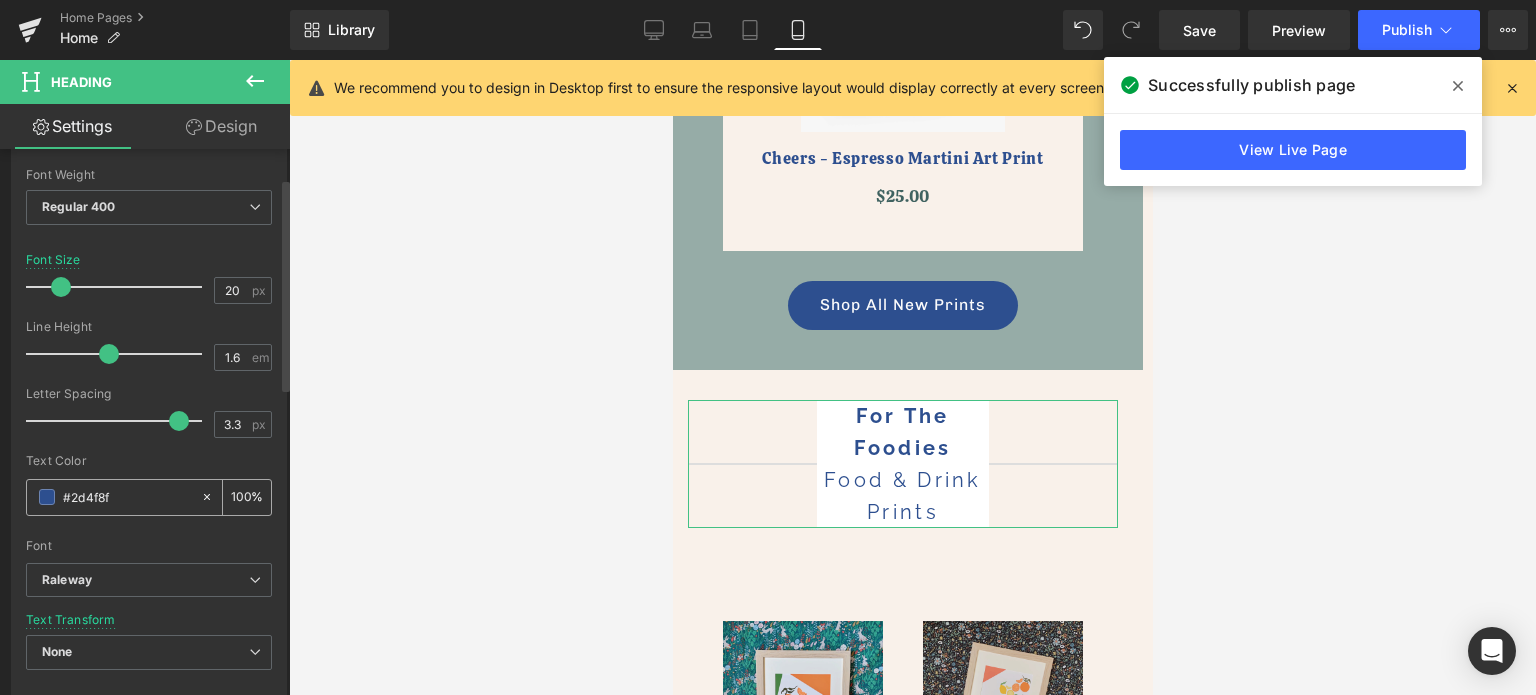 scroll, scrollTop: 300, scrollLeft: 0, axis: vertical 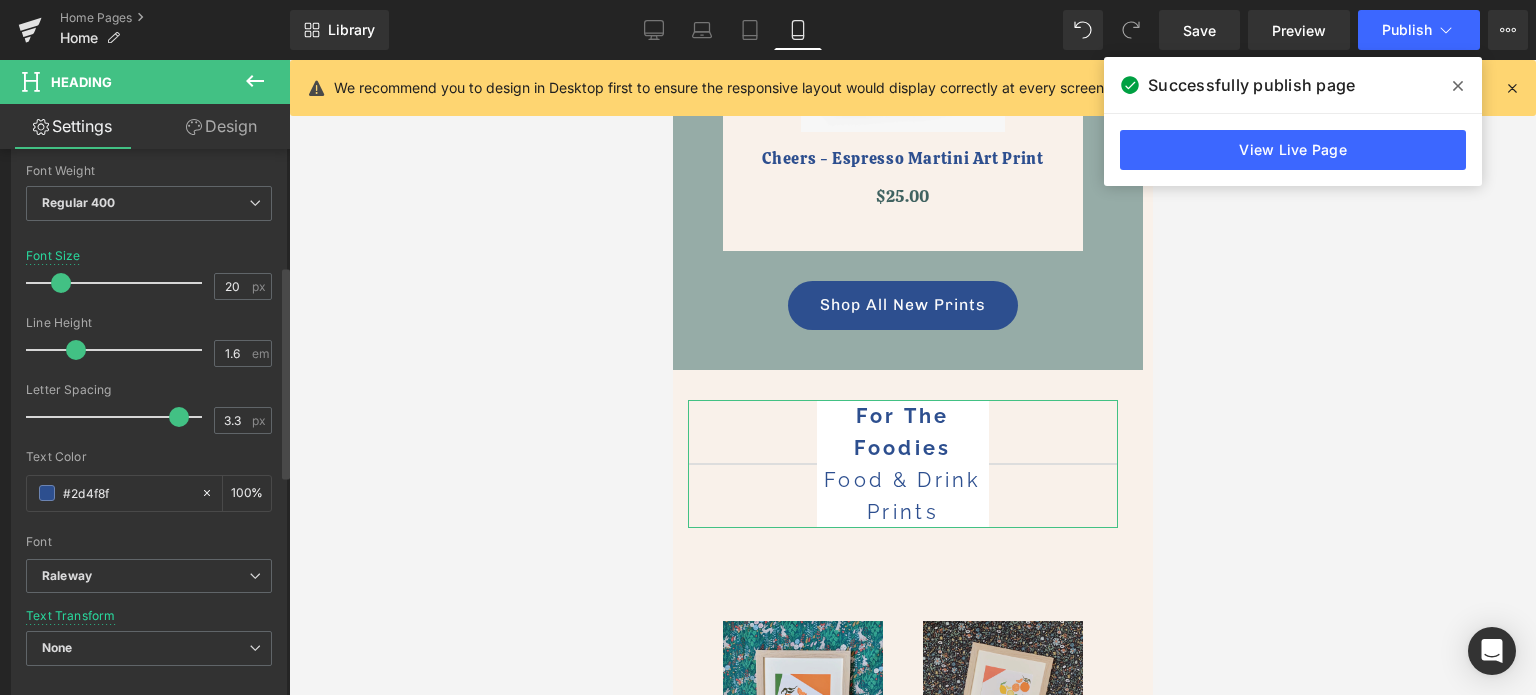 click at bounding box center (119, 350) 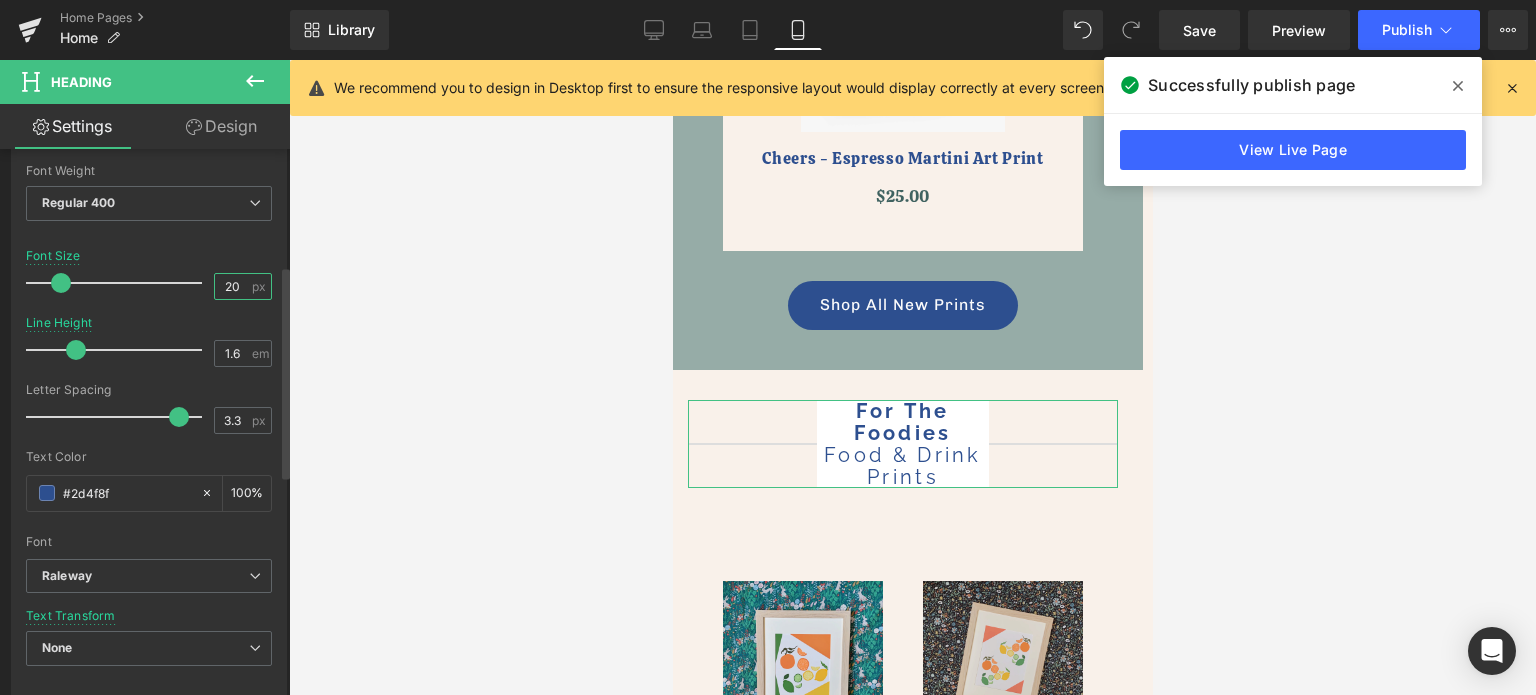 click on "20" at bounding box center [232, 286] 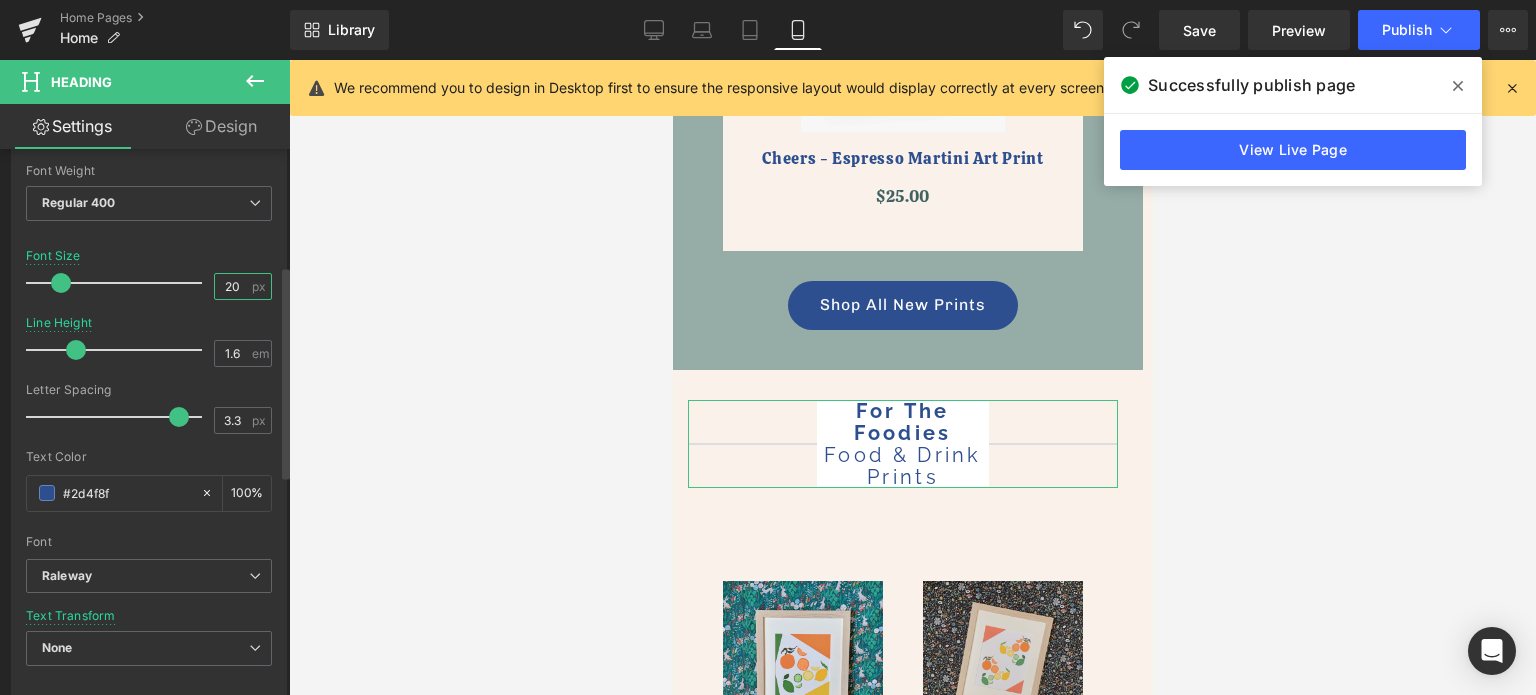 drag, startPoint x: 233, startPoint y: 285, endPoint x: 170, endPoint y: 283, distance: 63.03174 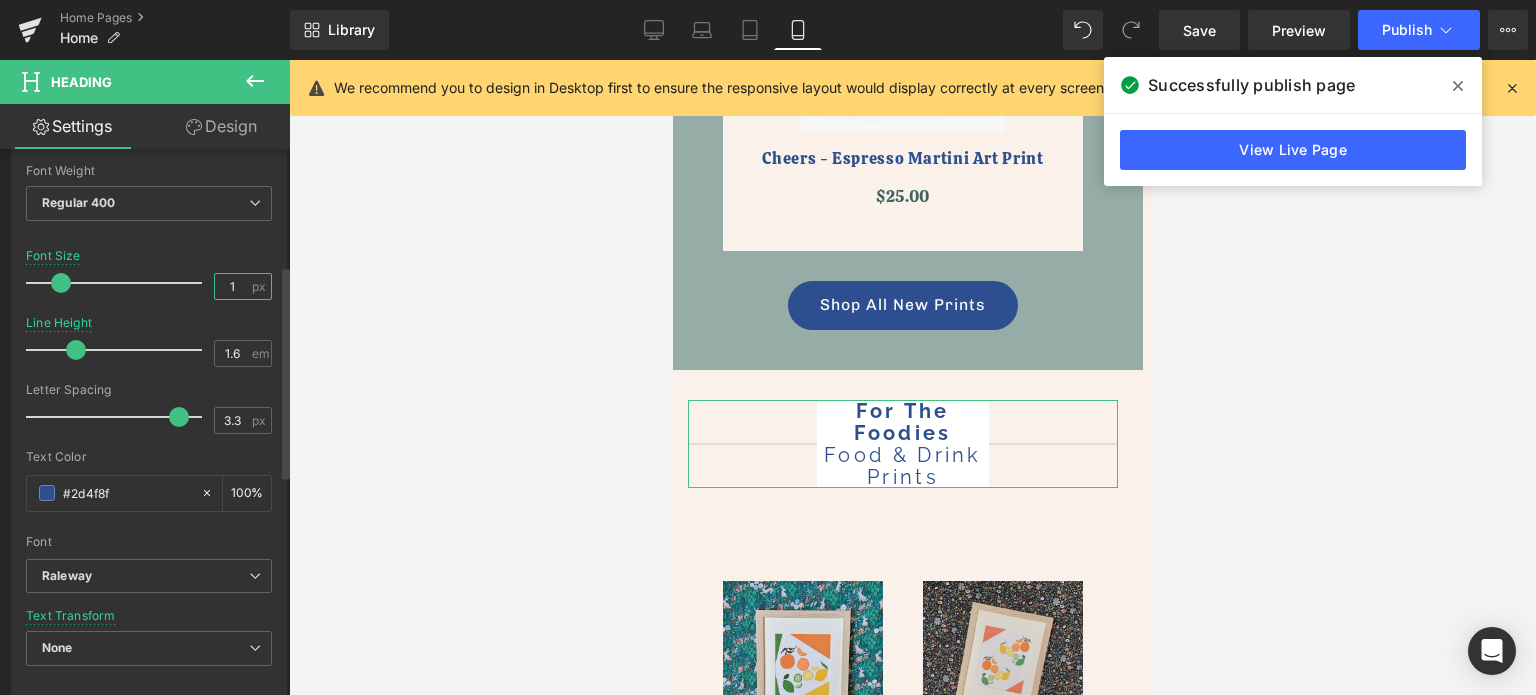 type on "16" 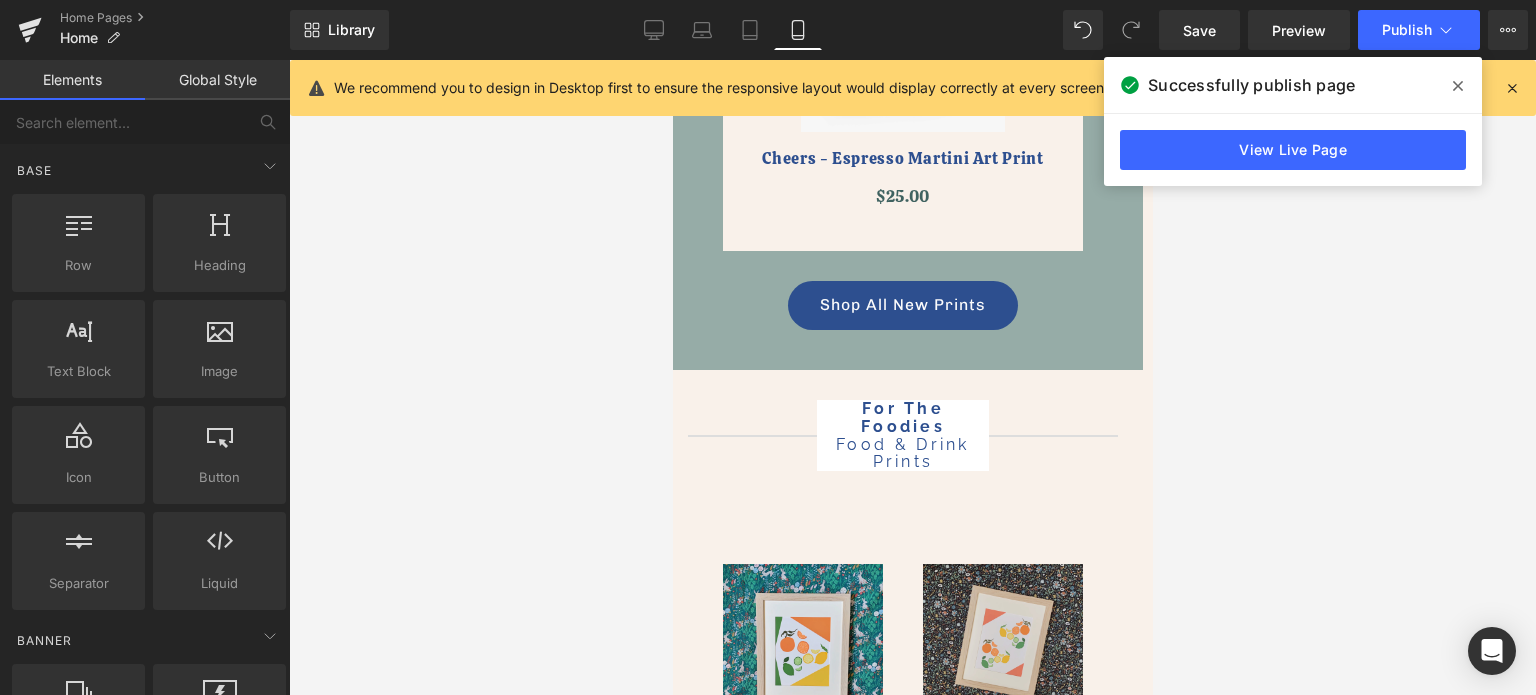 click at bounding box center [912, 377] 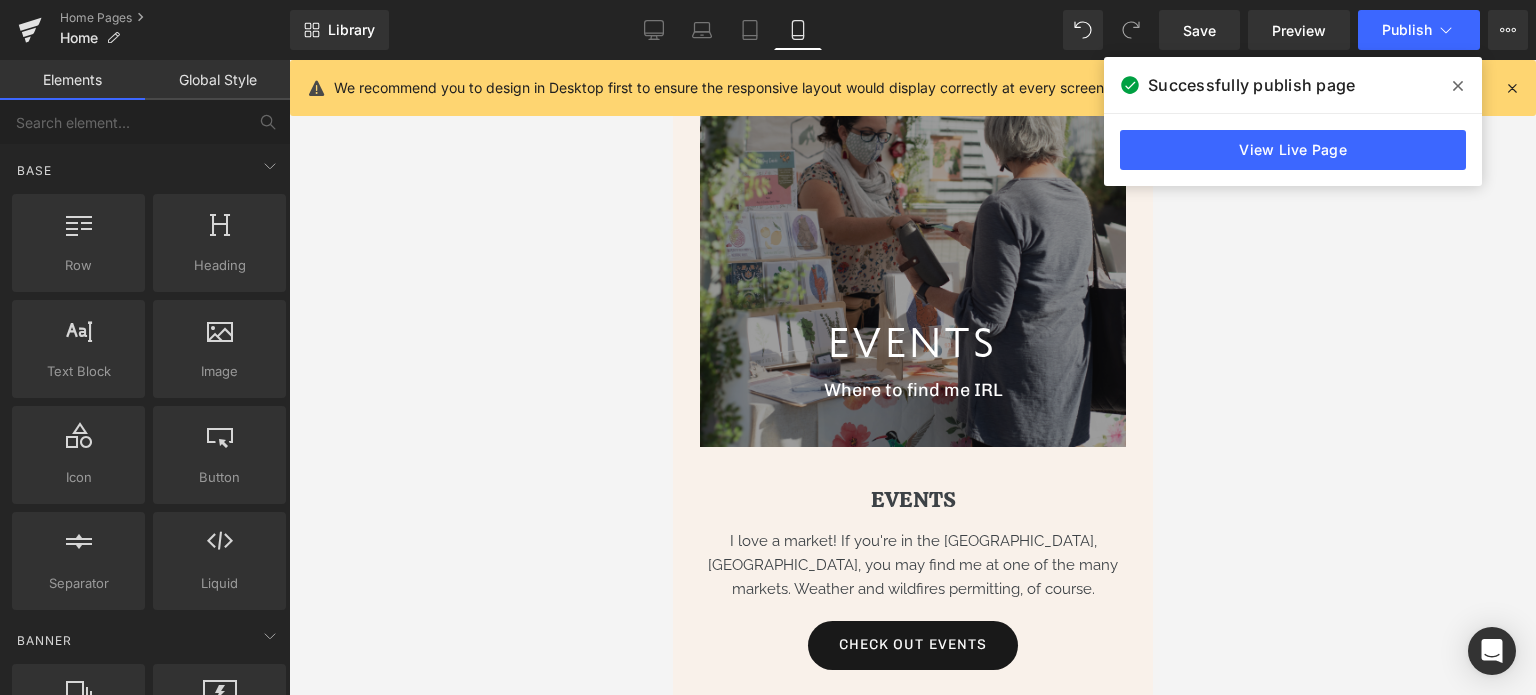 scroll, scrollTop: 11968, scrollLeft: 0, axis: vertical 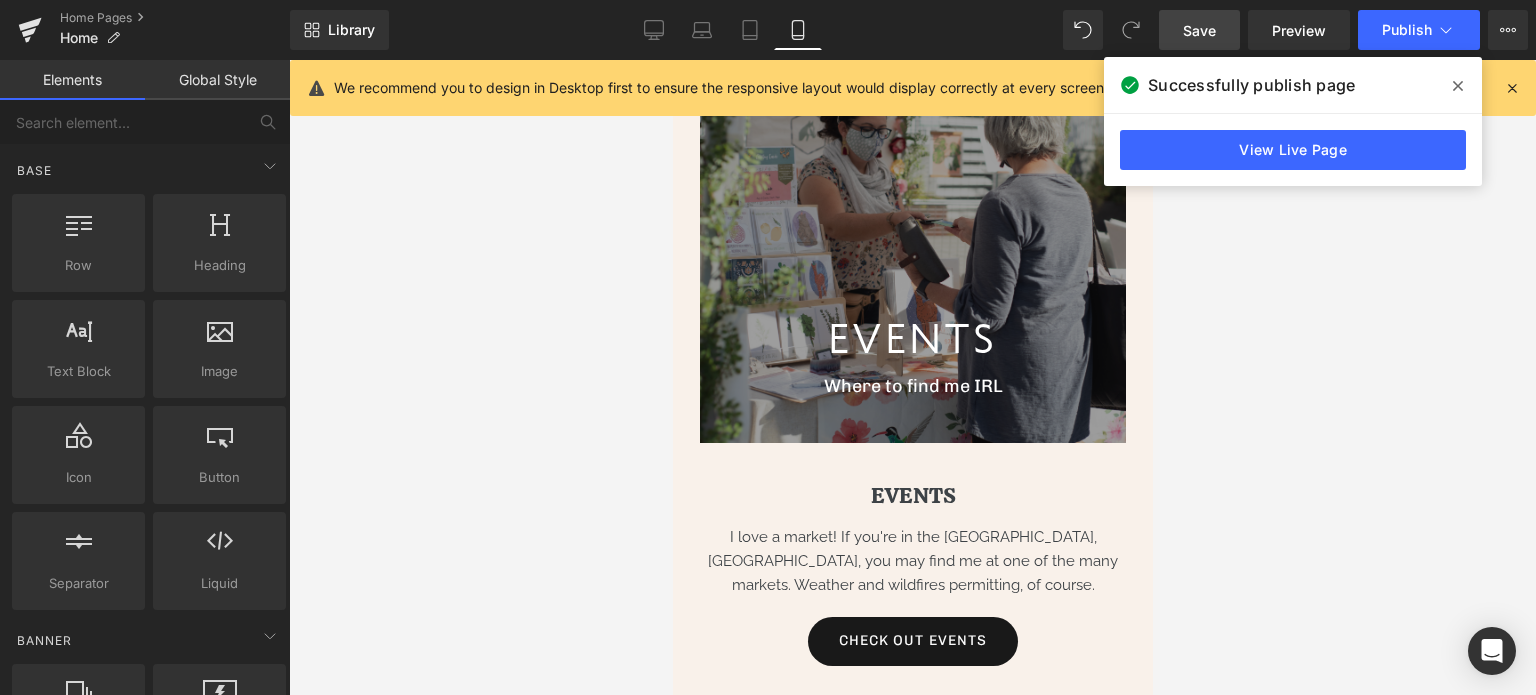 click on "Save" at bounding box center [1199, 30] 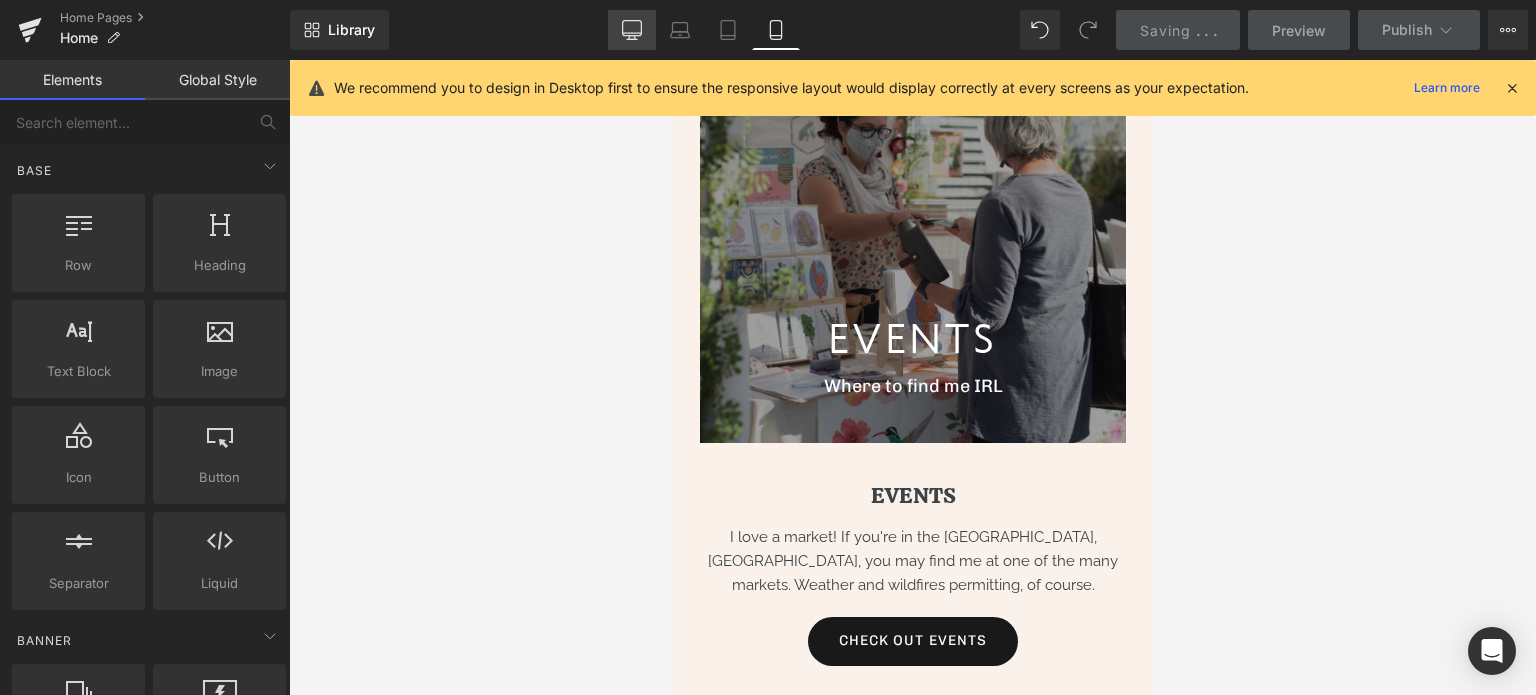 click 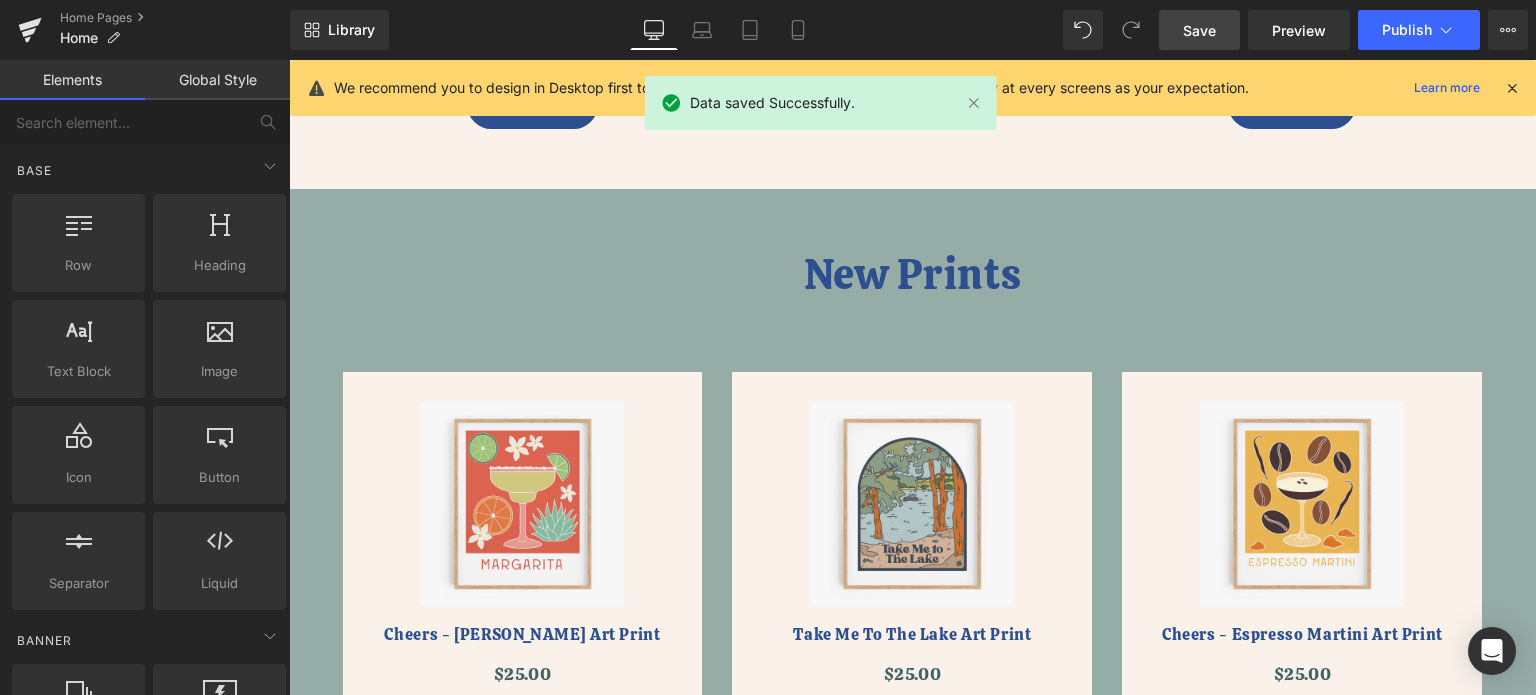 scroll, scrollTop: 3030, scrollLeft: 0, axis: vertical 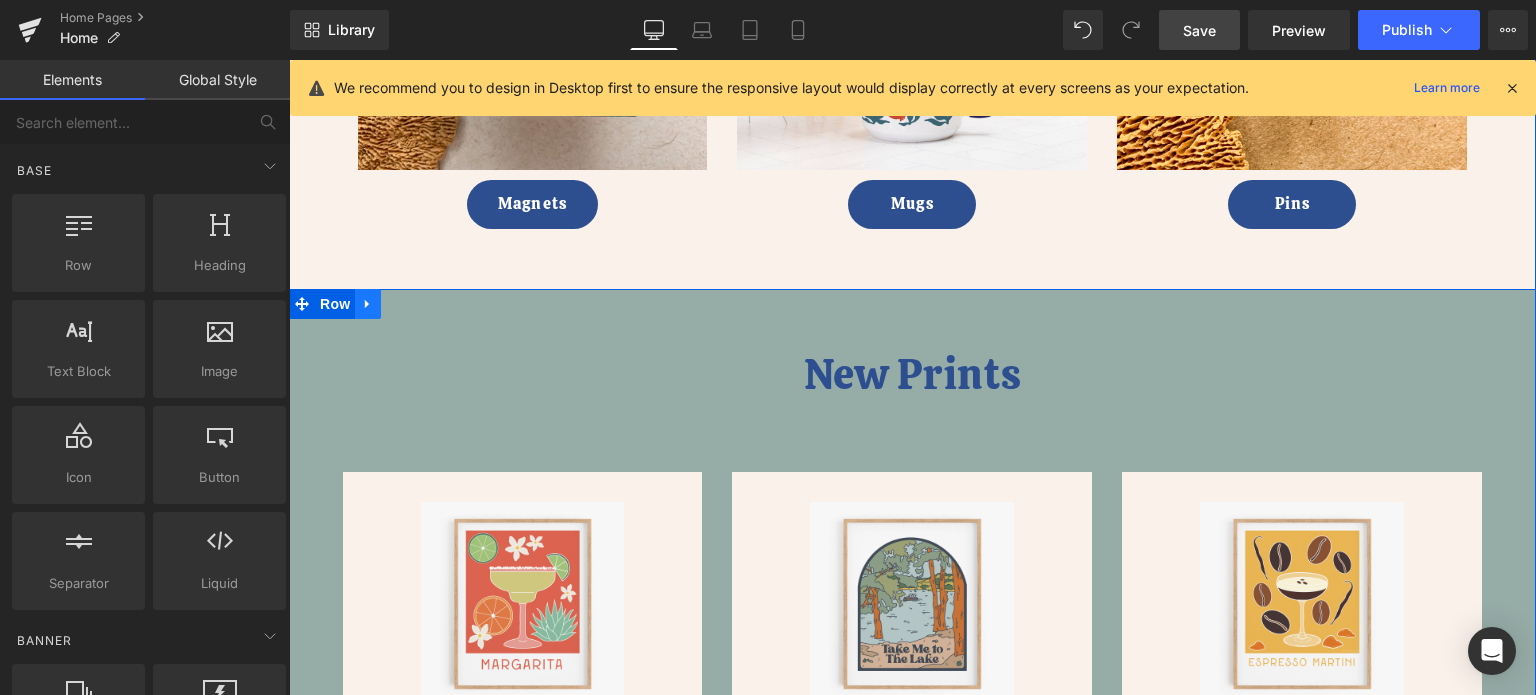 click 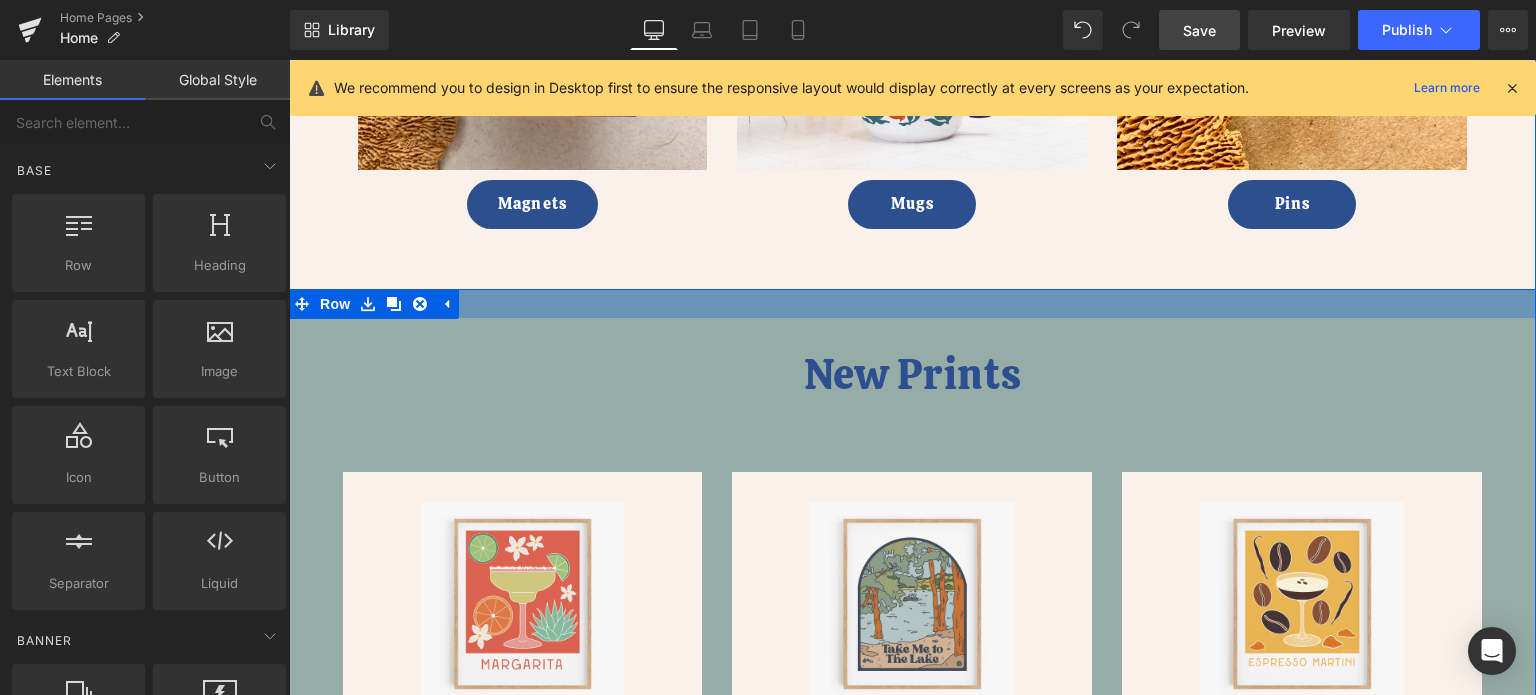 click at bounding box center (912, 303) 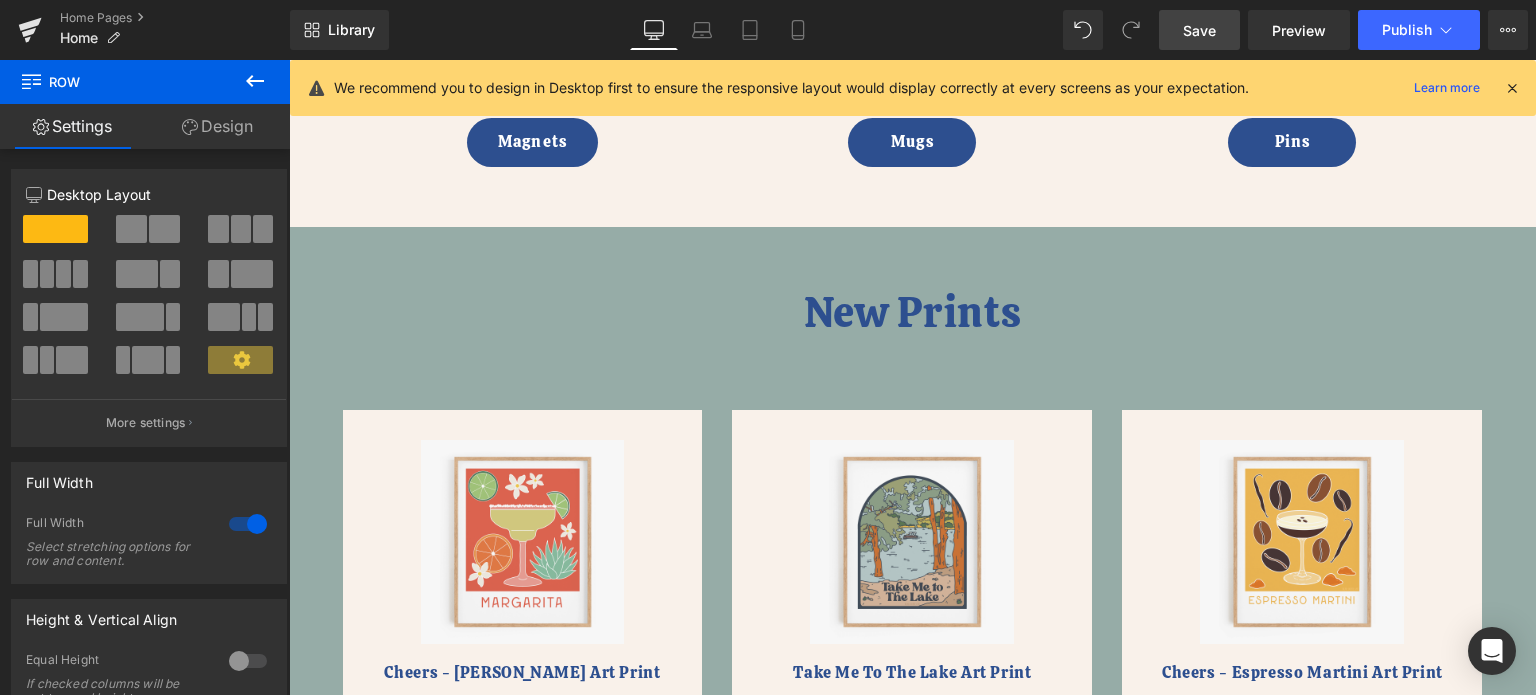scroll, scrollTop: 3030, scrollLeft: 0, axis: vertical 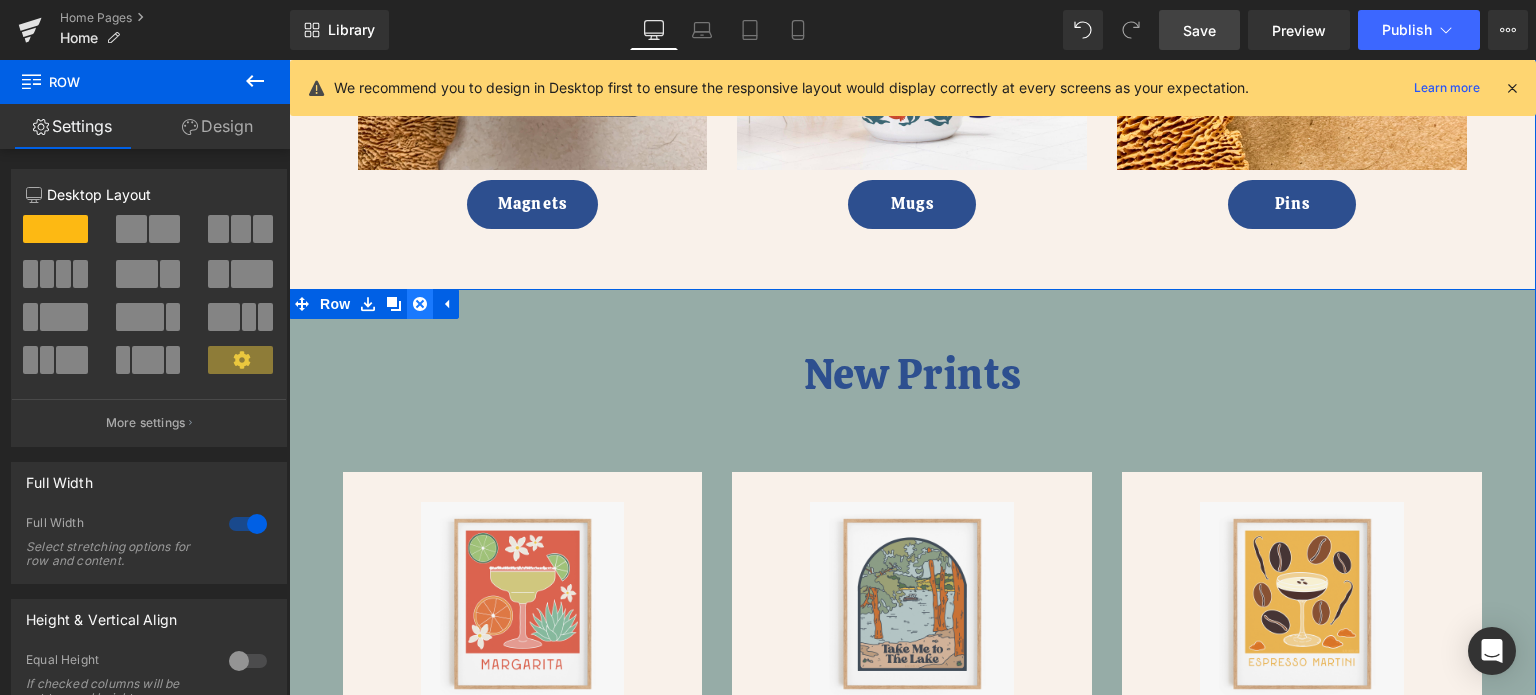 click 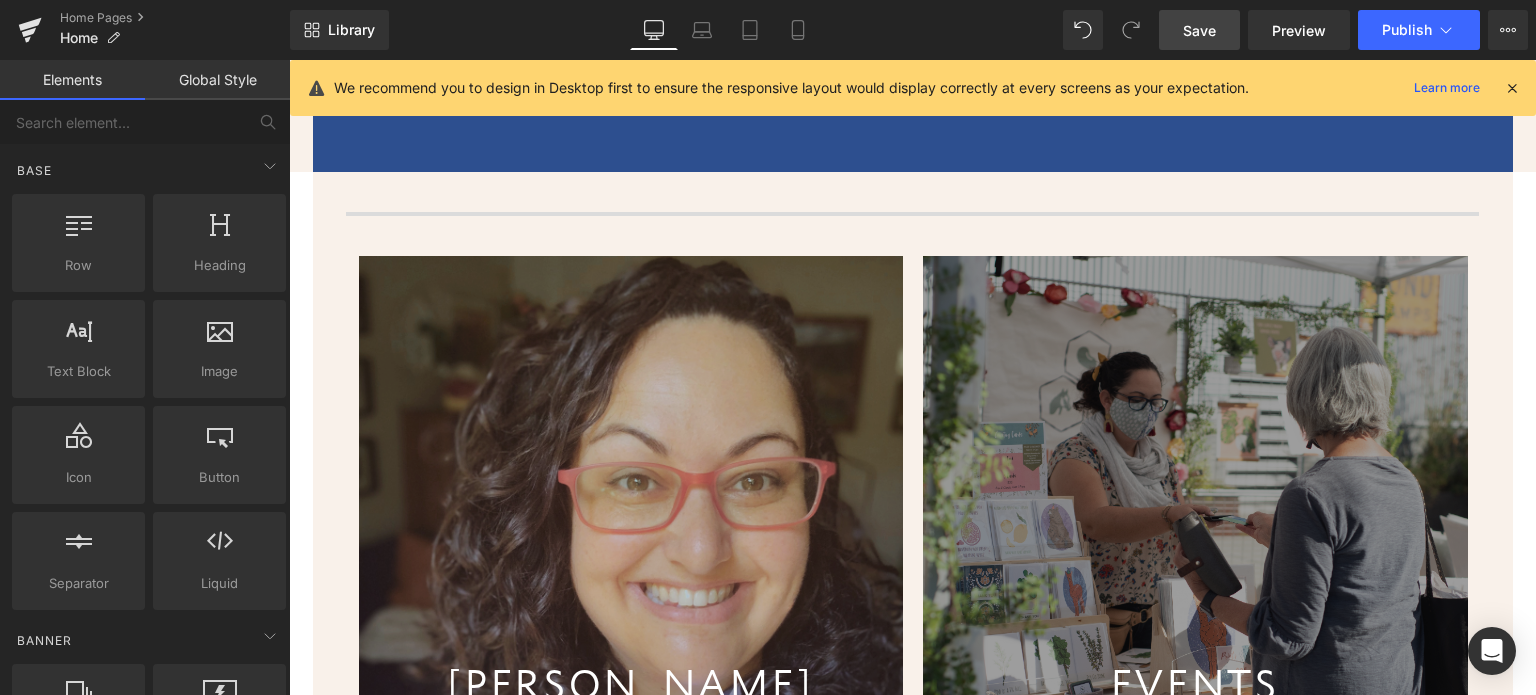 scroll, scrollTop: 4800, scrollLeft: 0, axis: vertical 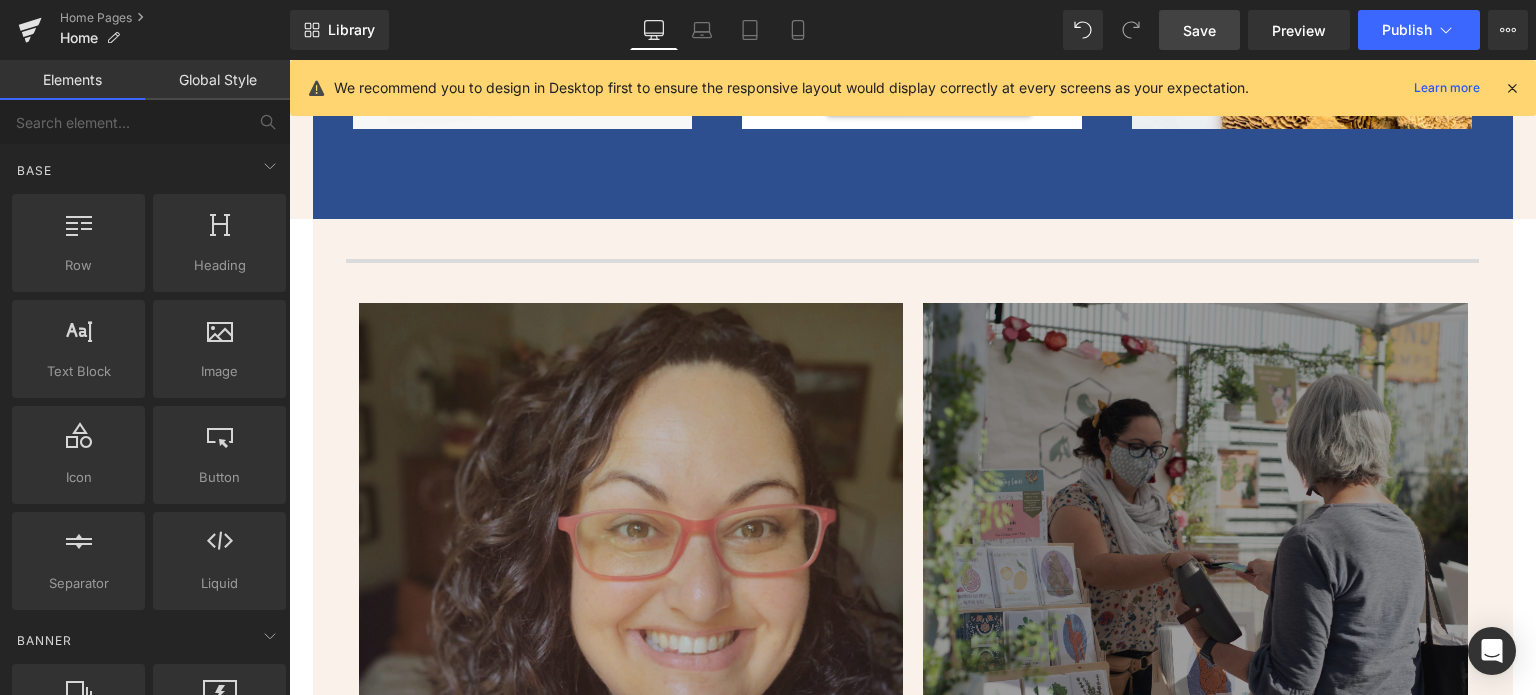 click on "Save" at bounding box center (1199, 30) 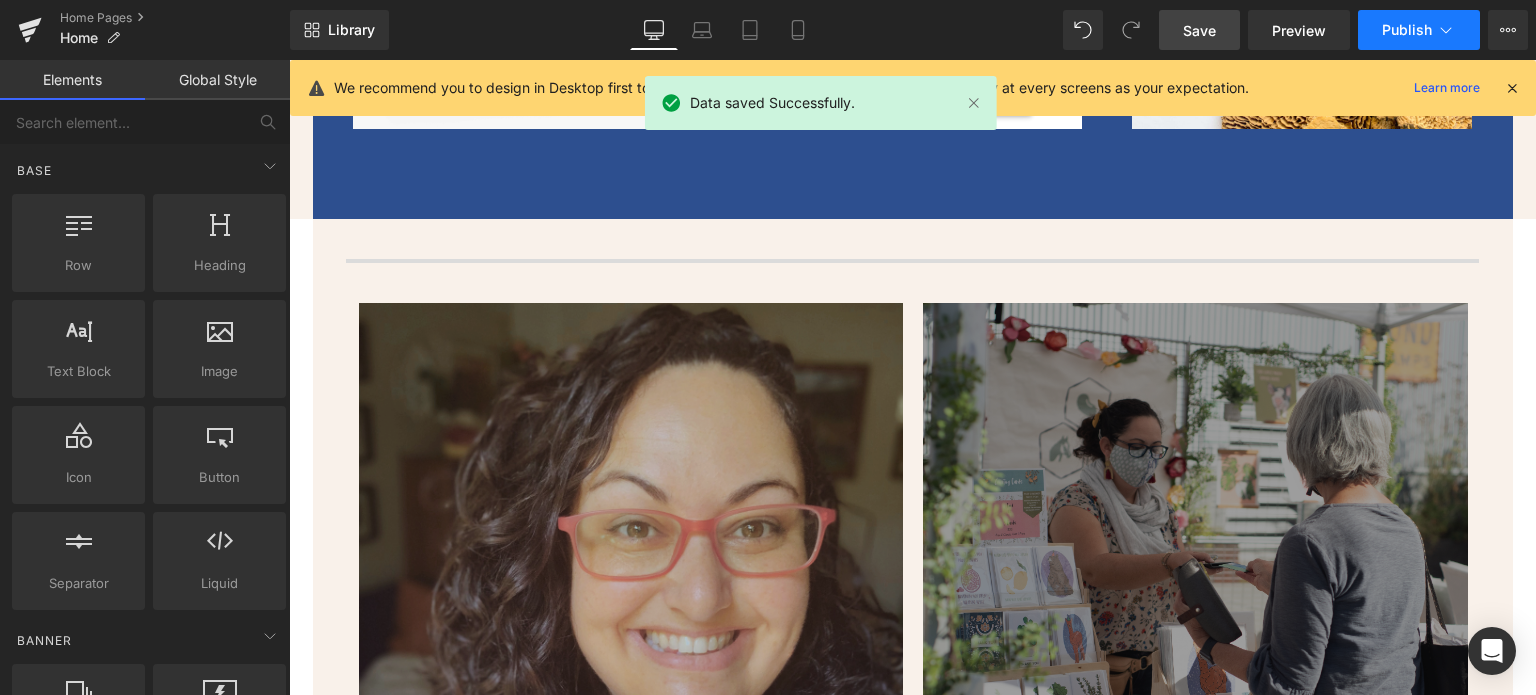 click on "Publish" at bounding box center (1407, 30) 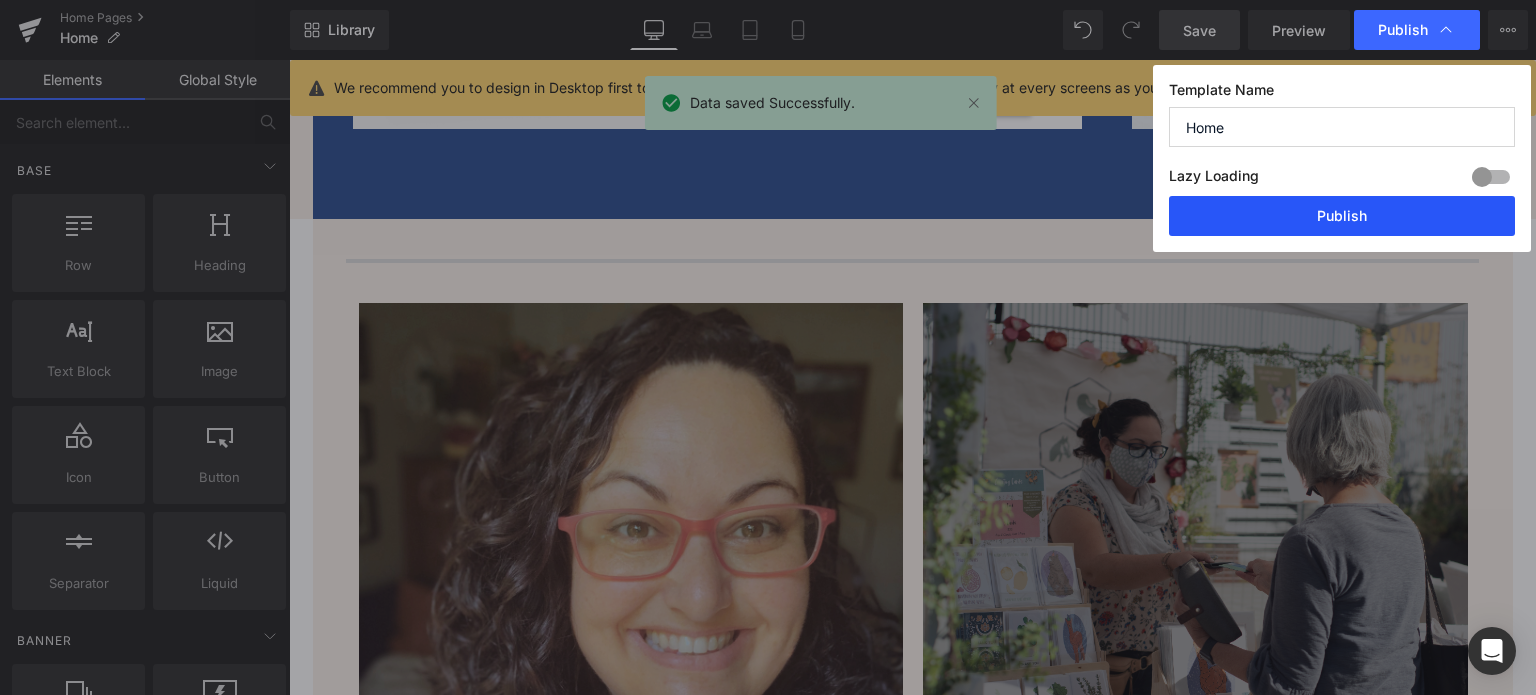 click on "Publish" at bounding box center (1342, 216) 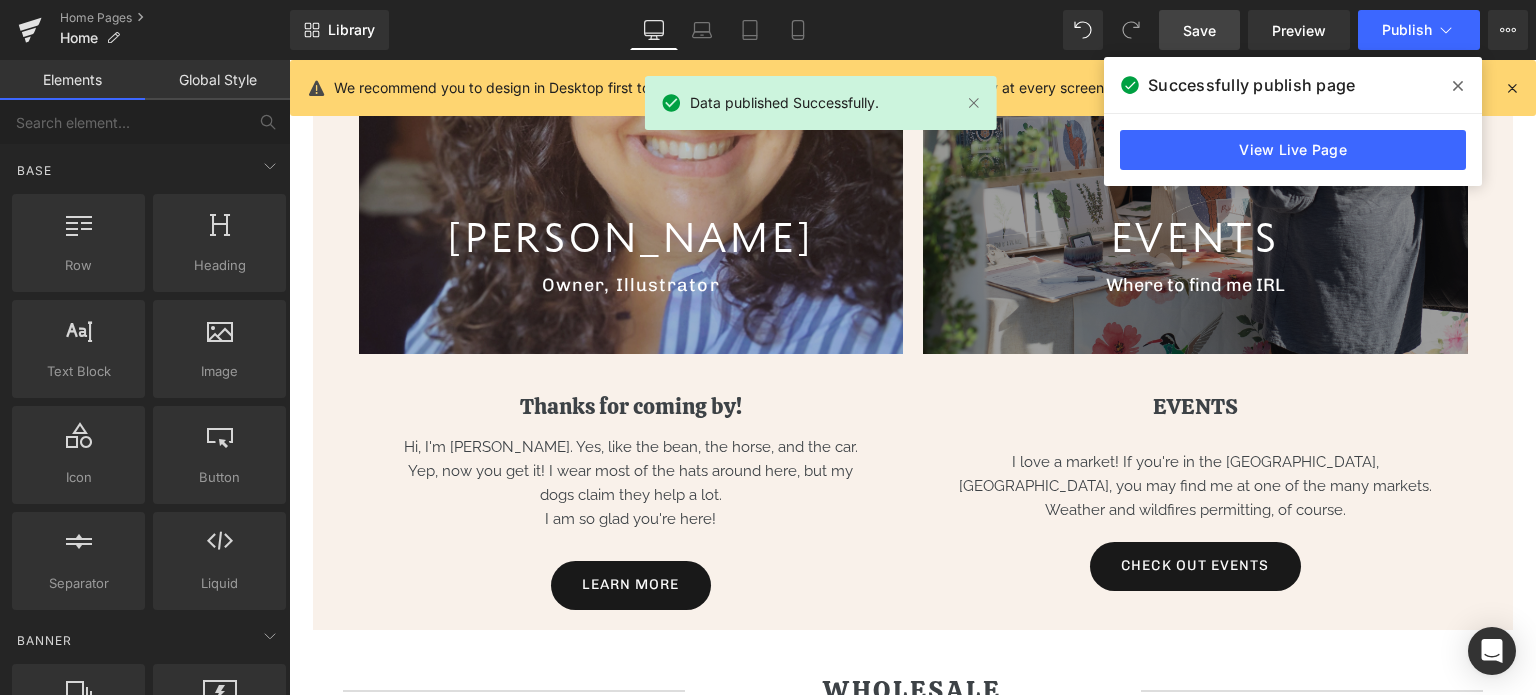 scroll, scrollTop: 5300, scrollLeft: 0, axis: vertical 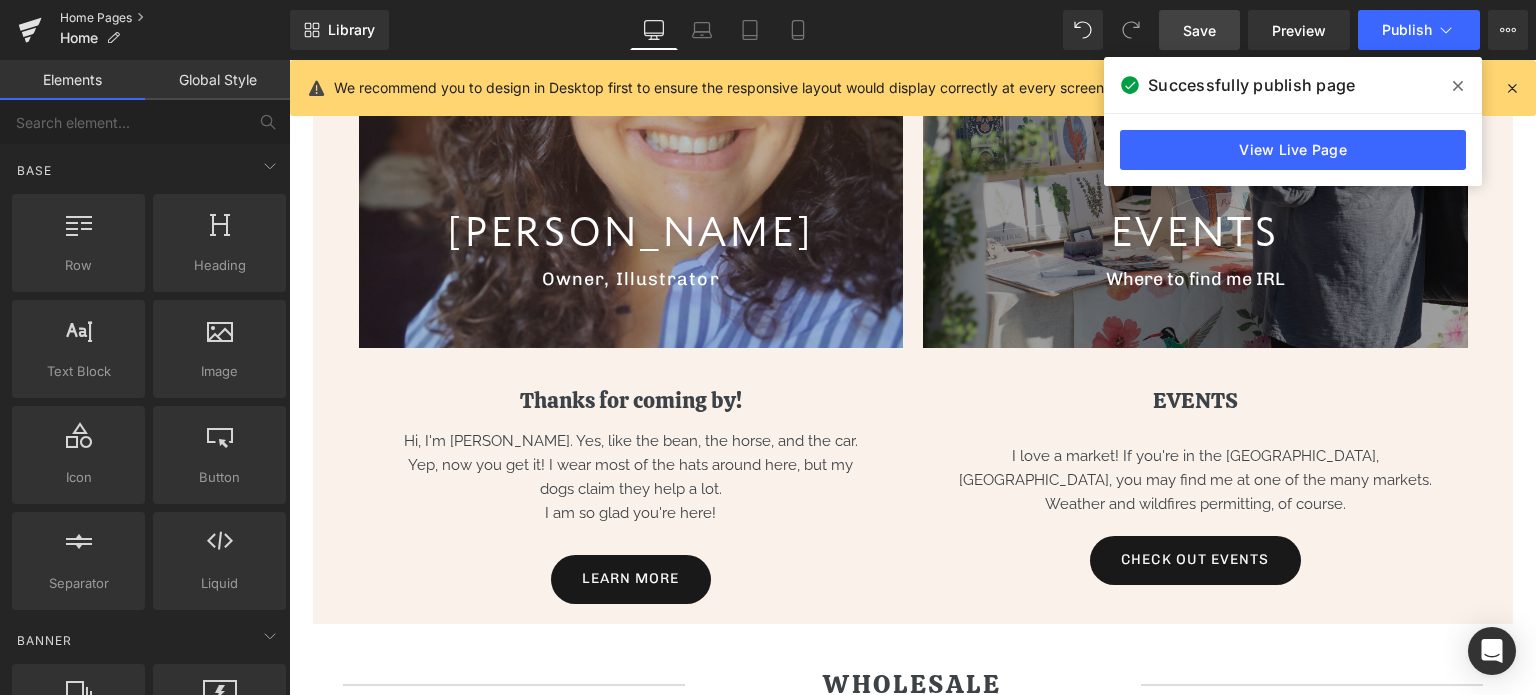 click on "Home Pages" at bounding box center [175, 18] 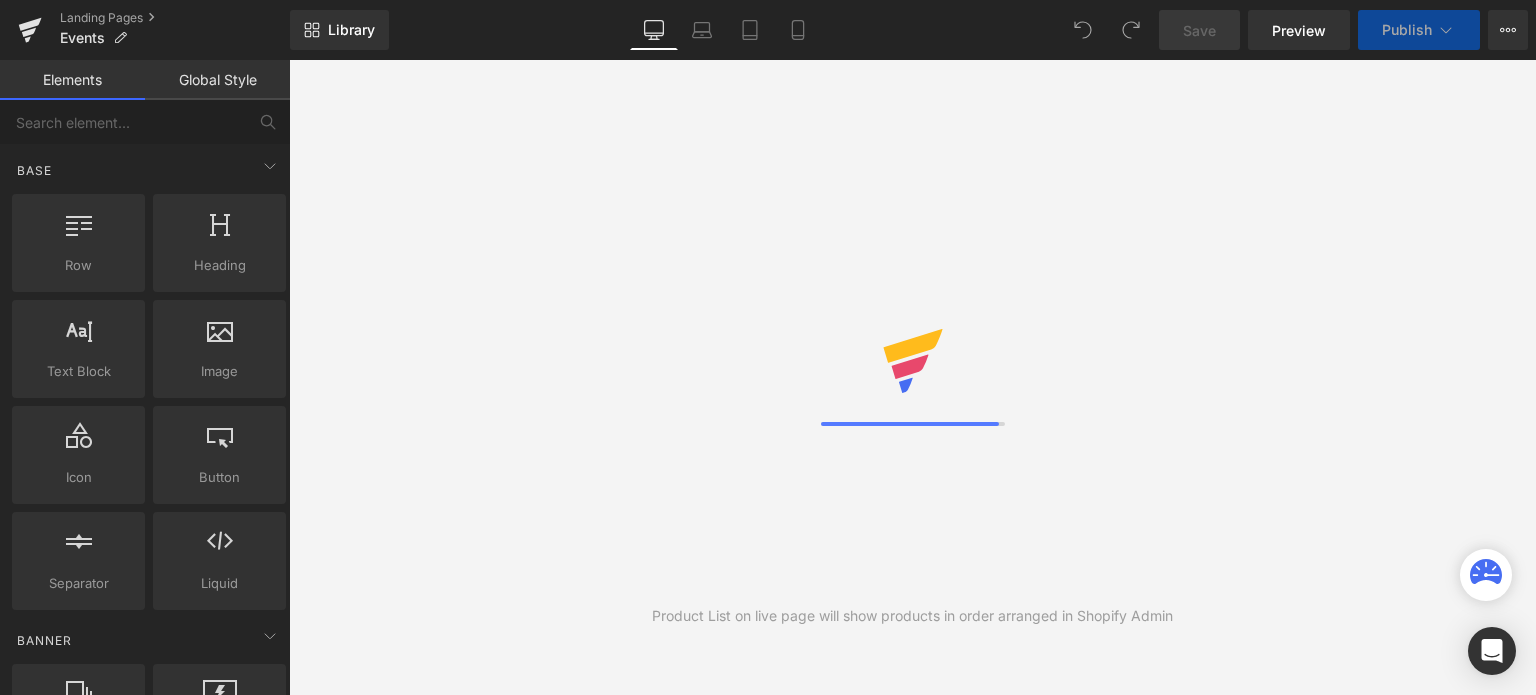 scroll, scrollTop: 0, scrollLeft: 0, axis: both 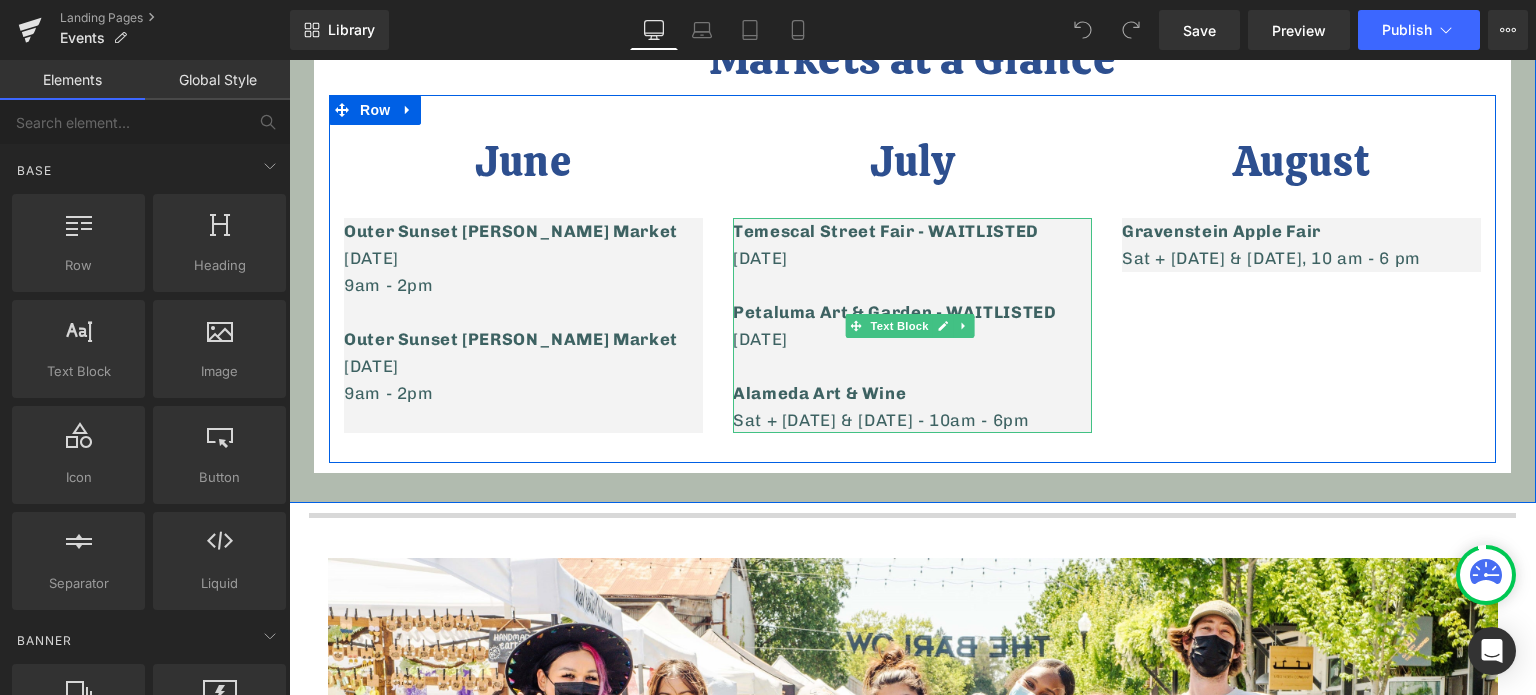click on "Petaluma Art & Garden - WAITLISTED" at bounding box center (894, 312) 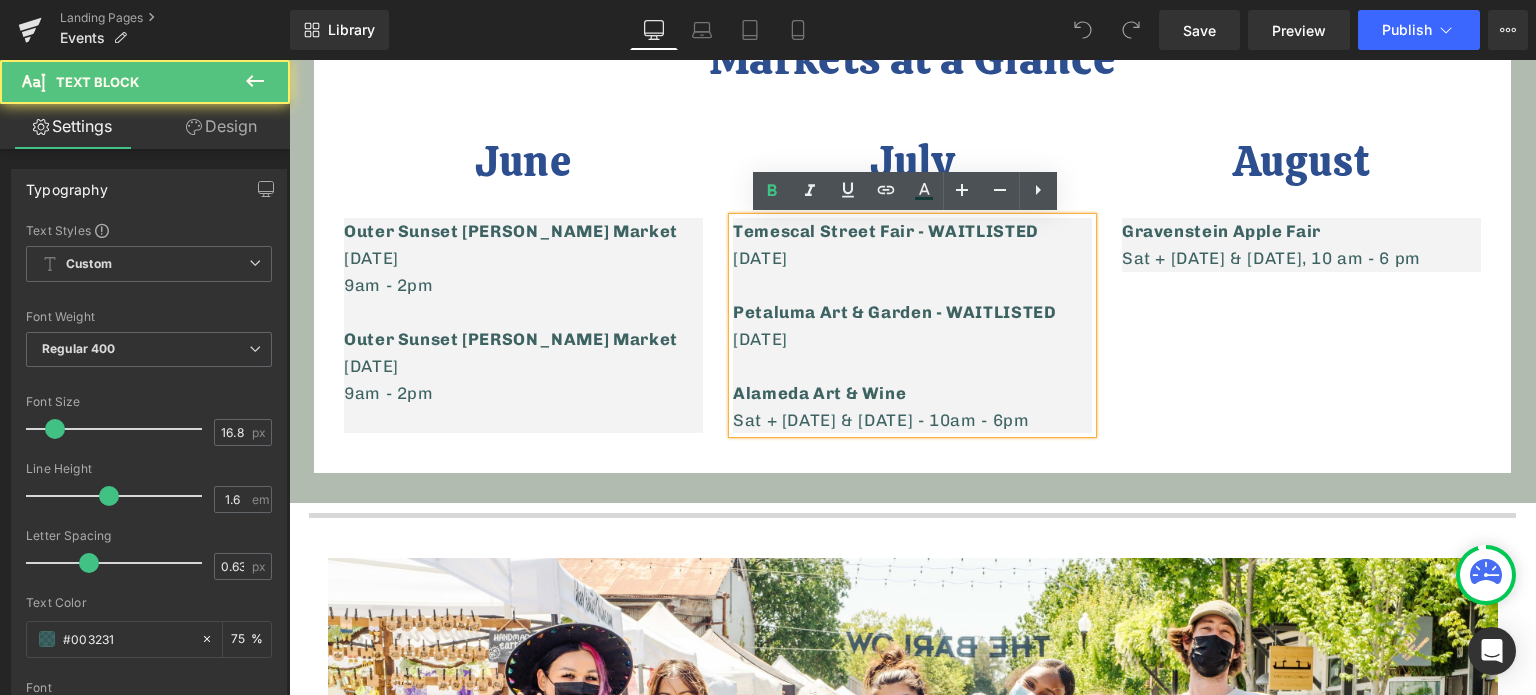 click on "Petaluma Art & Garden - WAITLISTED" at bounding box center [894, 312] 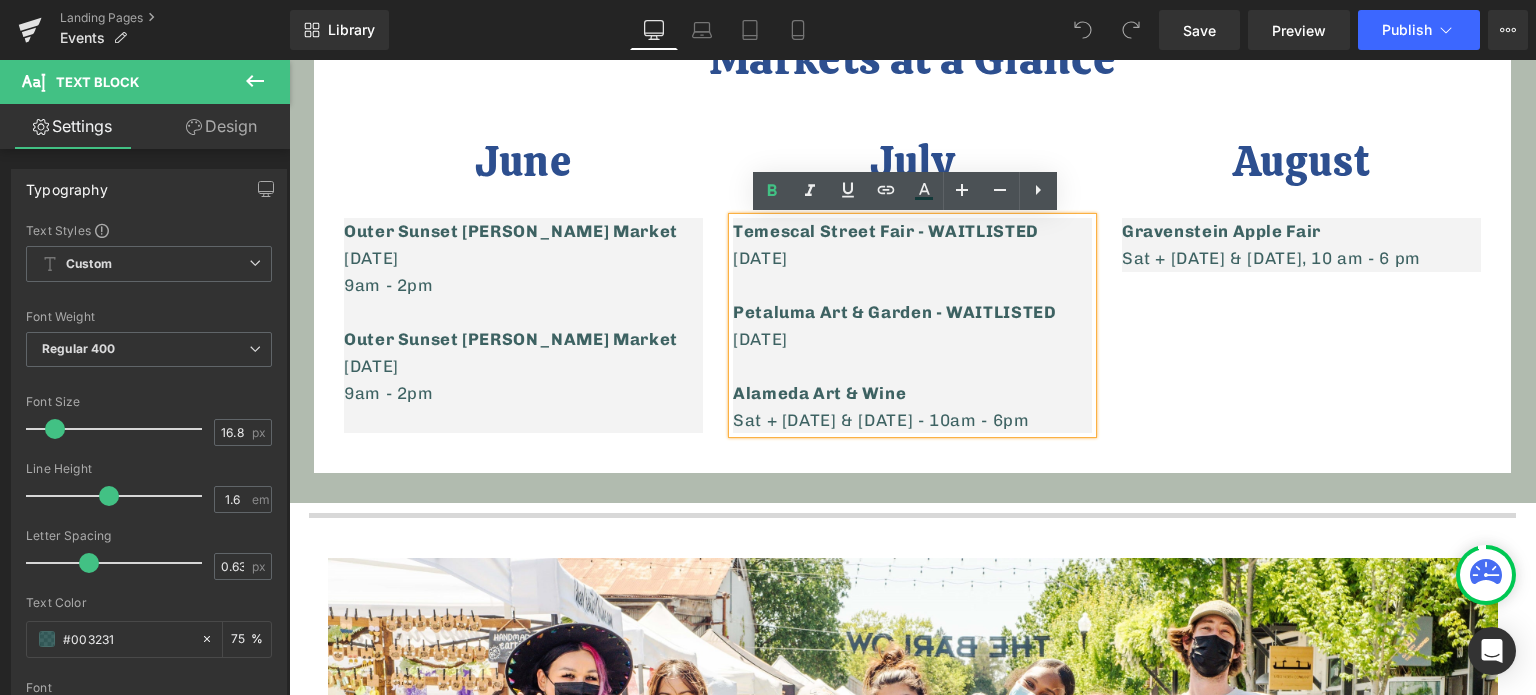 click on "Petaluma Art & Garden - WAITLISTED" at bounding box center [894, 312] 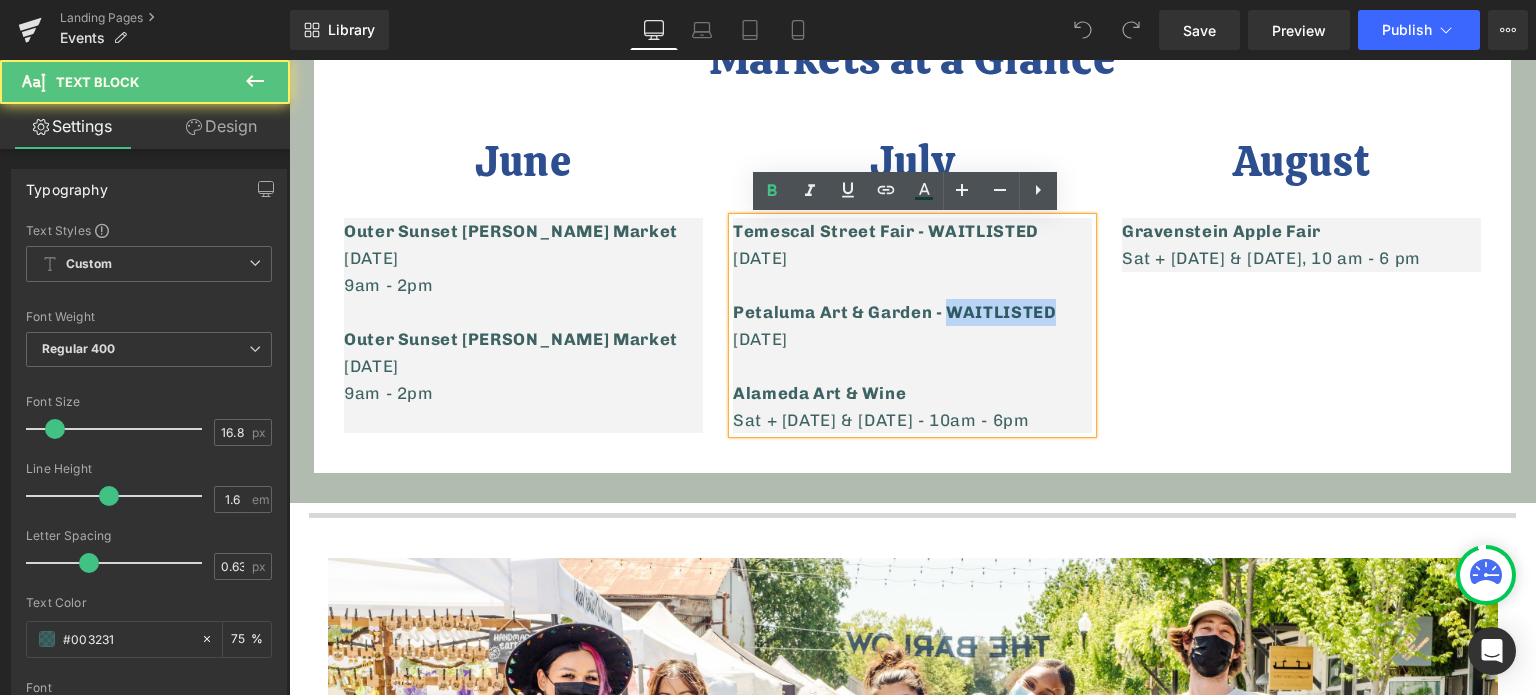 click on "Petaluma Art & Garden - WAITLISTED" at bounding box center [894, 312] 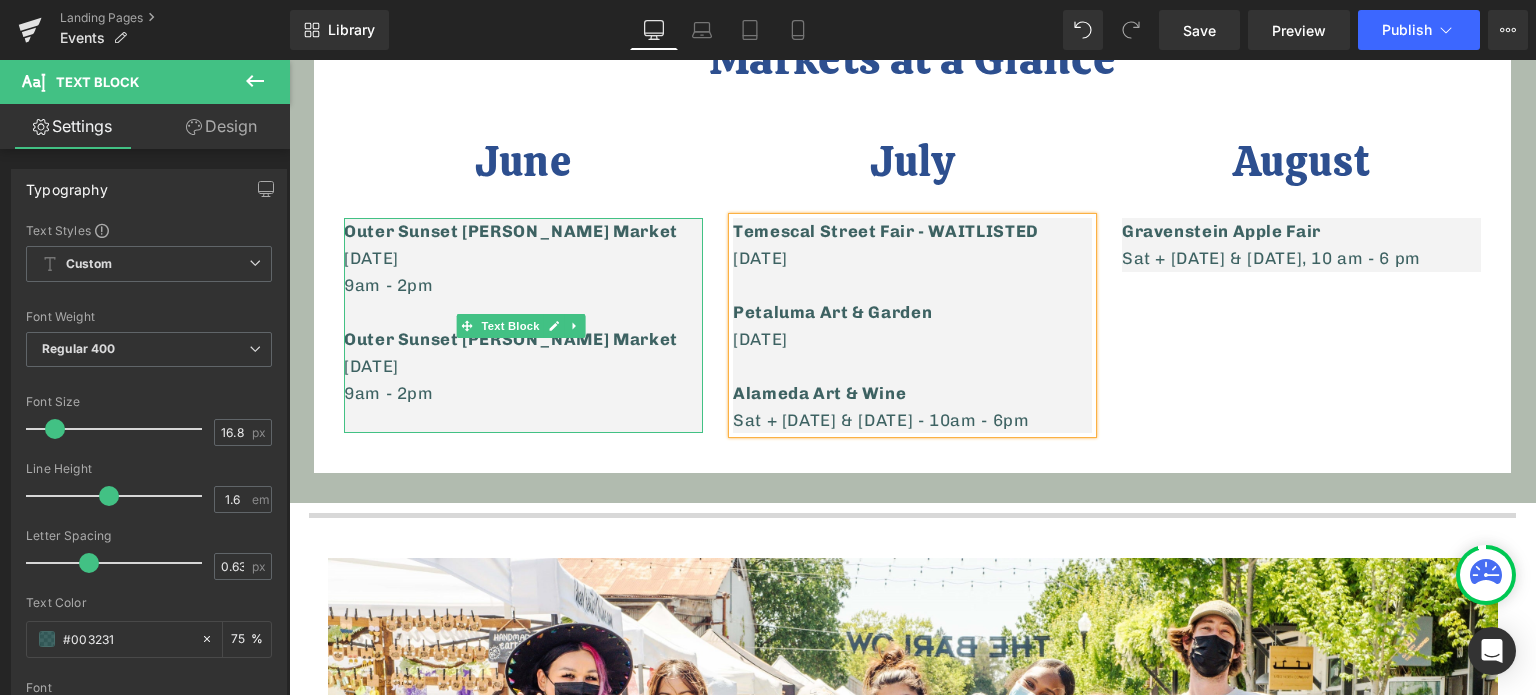 click on "Outer Sunset [PERSON_NAME] Market" at bounding box center (523, 339) 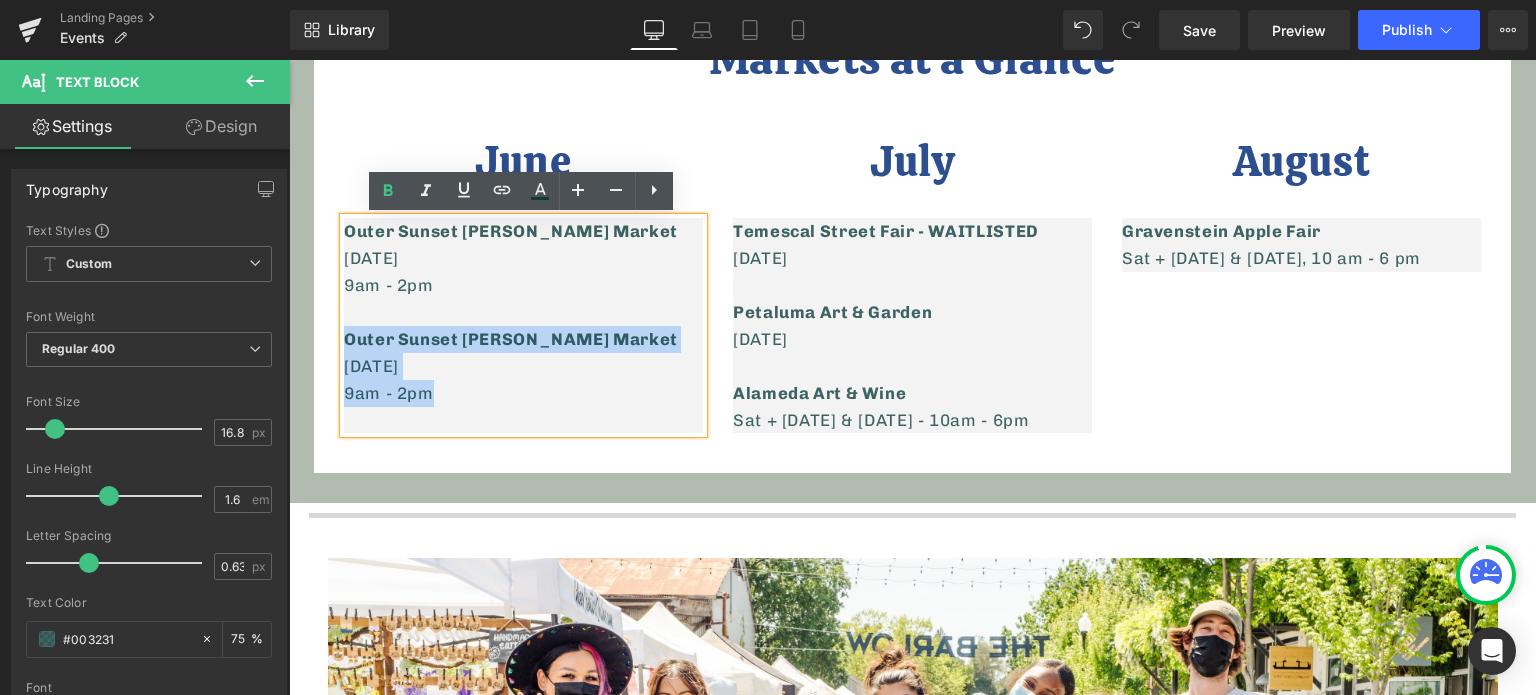 drag, startPoint x: 475, startPoint y: 392, endPoint x: 345, endPoint y: 337, distance: 141.15594 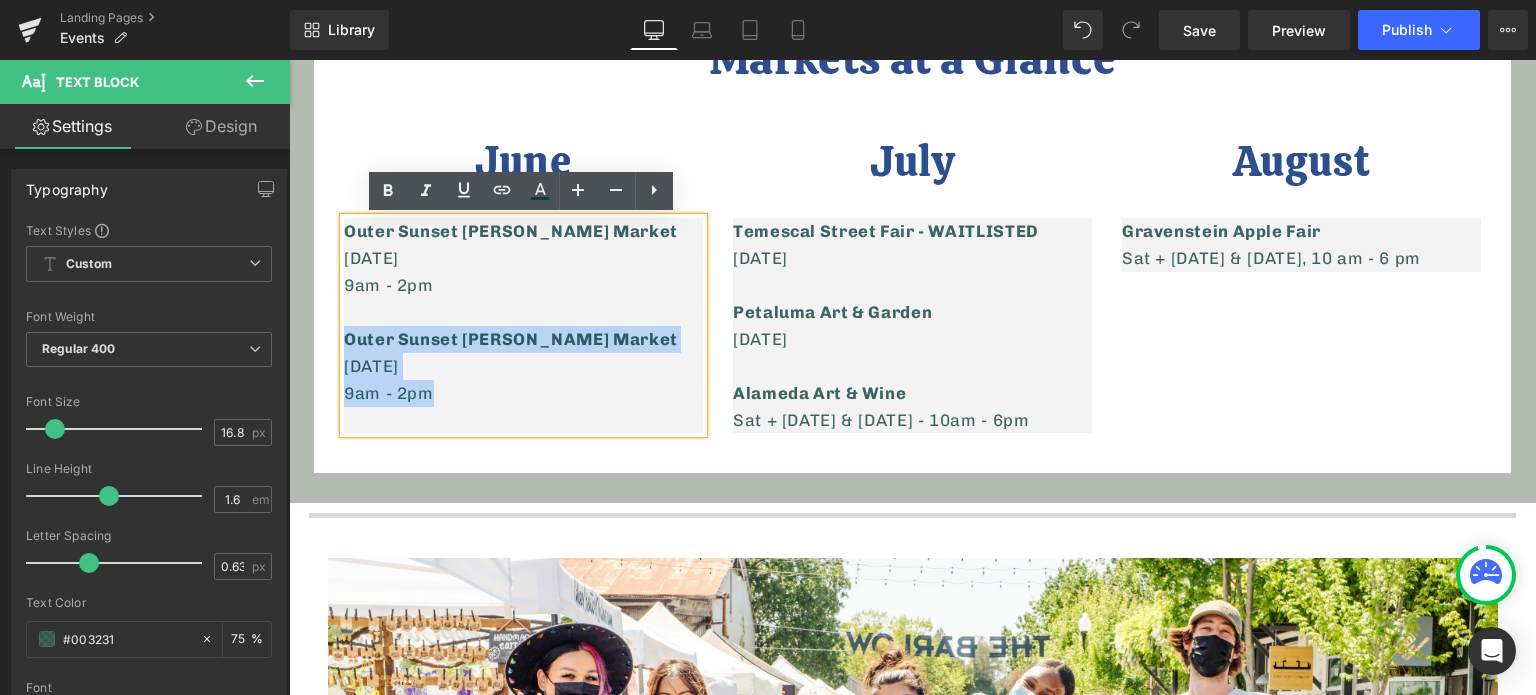 copy on "Outer Sunset [PERSON_NAME] Market [DATE] 9am - 2pm" 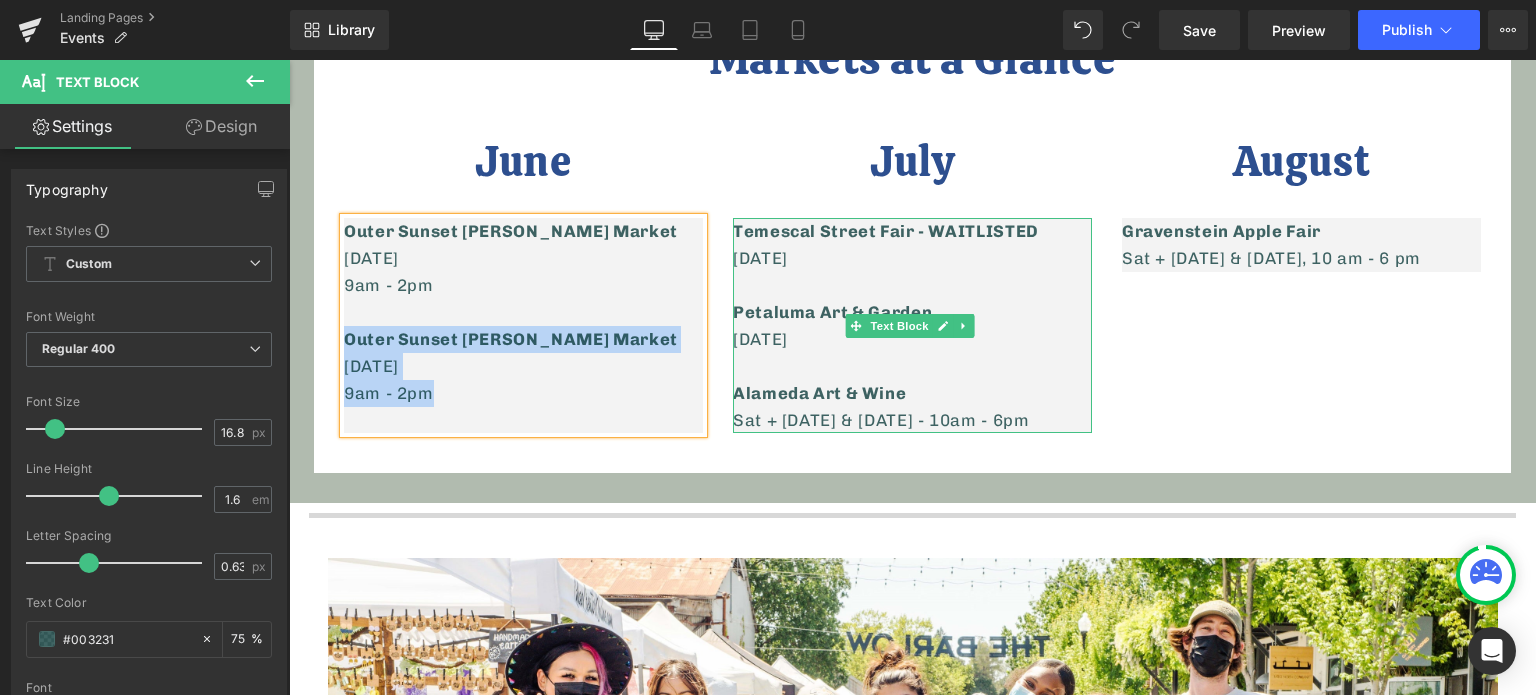 click at bounding box center [912, 366] 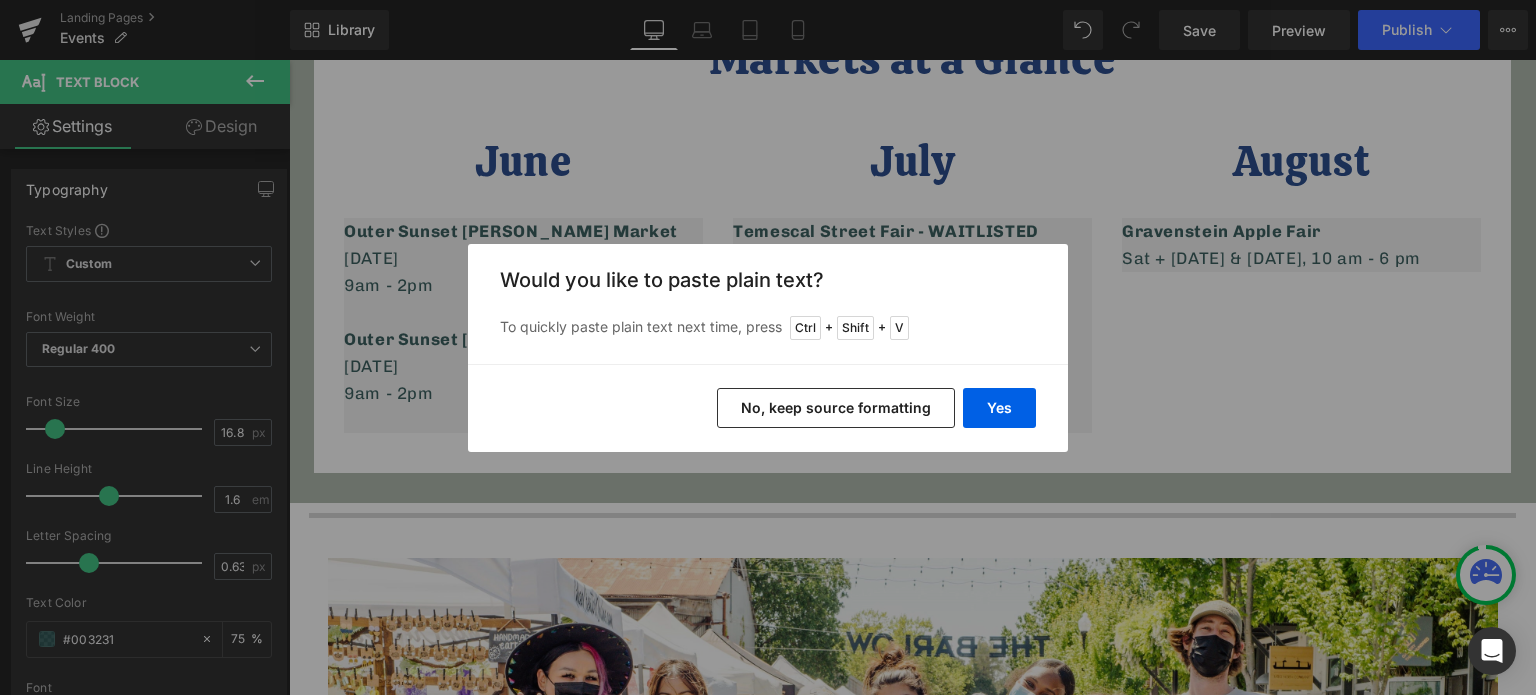 click on "No, keep source formatting" at bounding box center (836, 408) 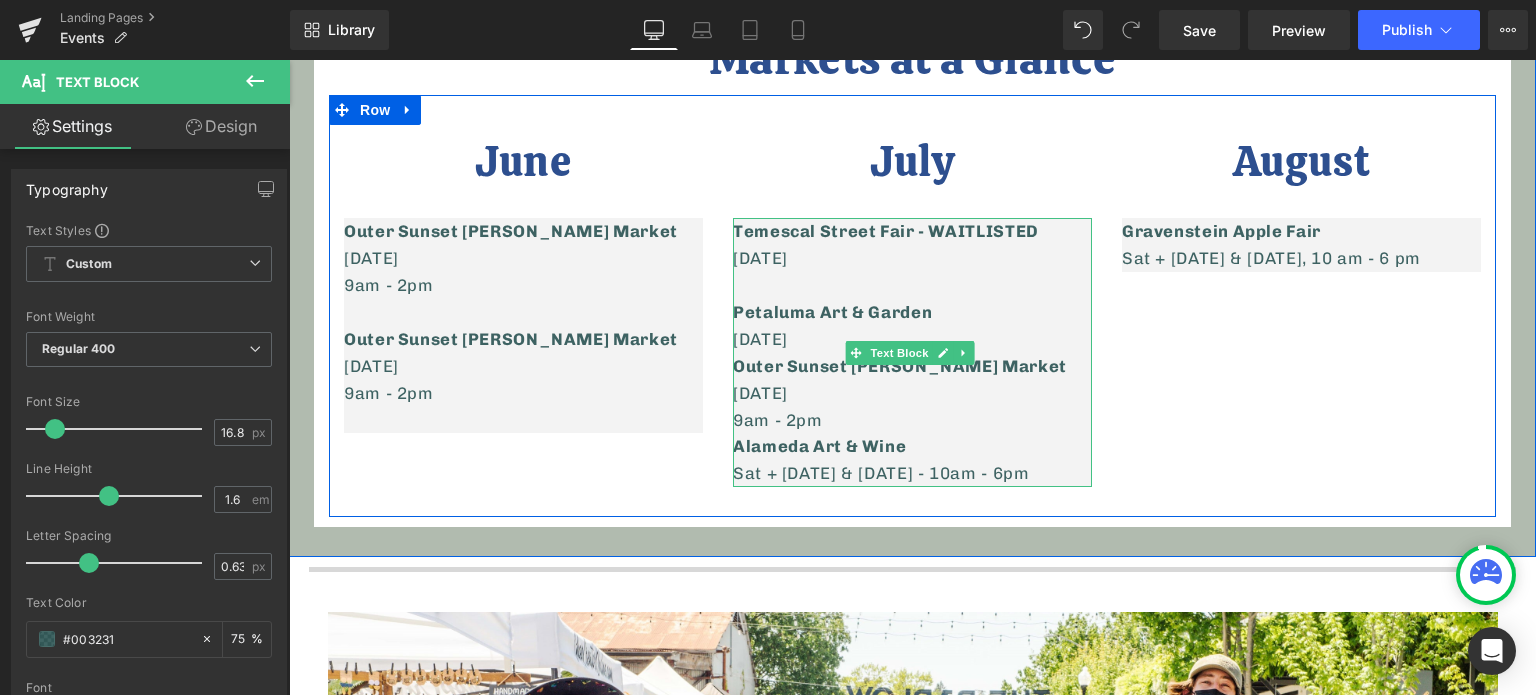 click on "[DATE]" at bounding box center (912, 339) 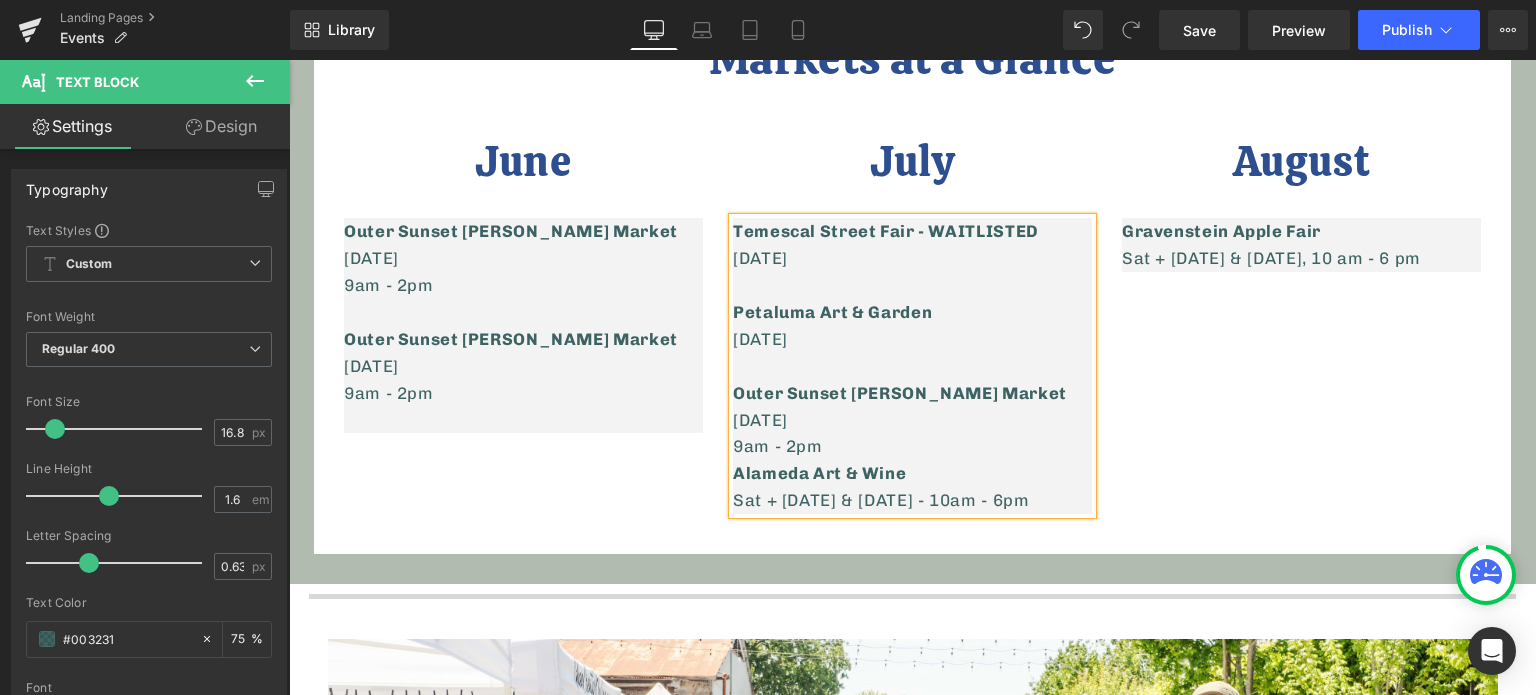 click on "9am - 2pm" at bounding box center (912, 446) 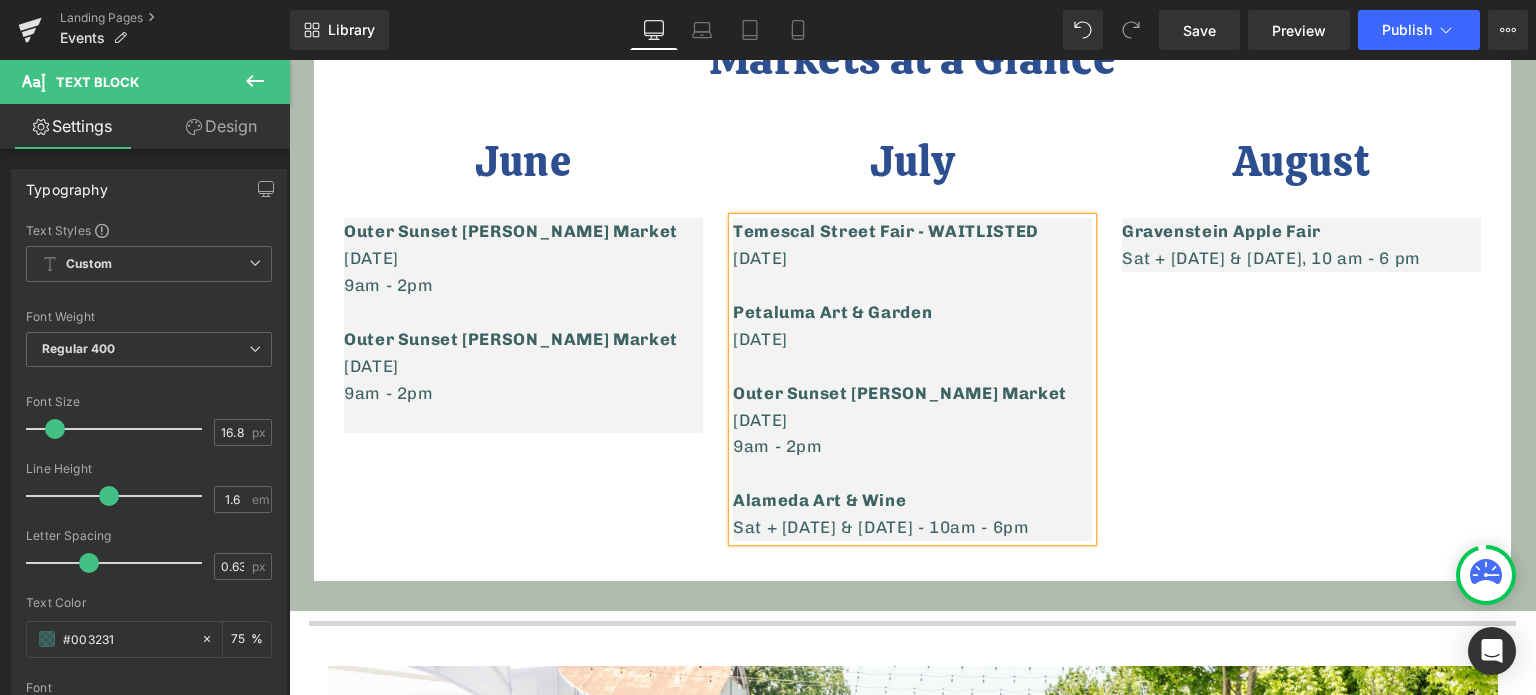 click on "Outer Sunset [PERSON_NAME] Market" at bounding box center (900, 393) 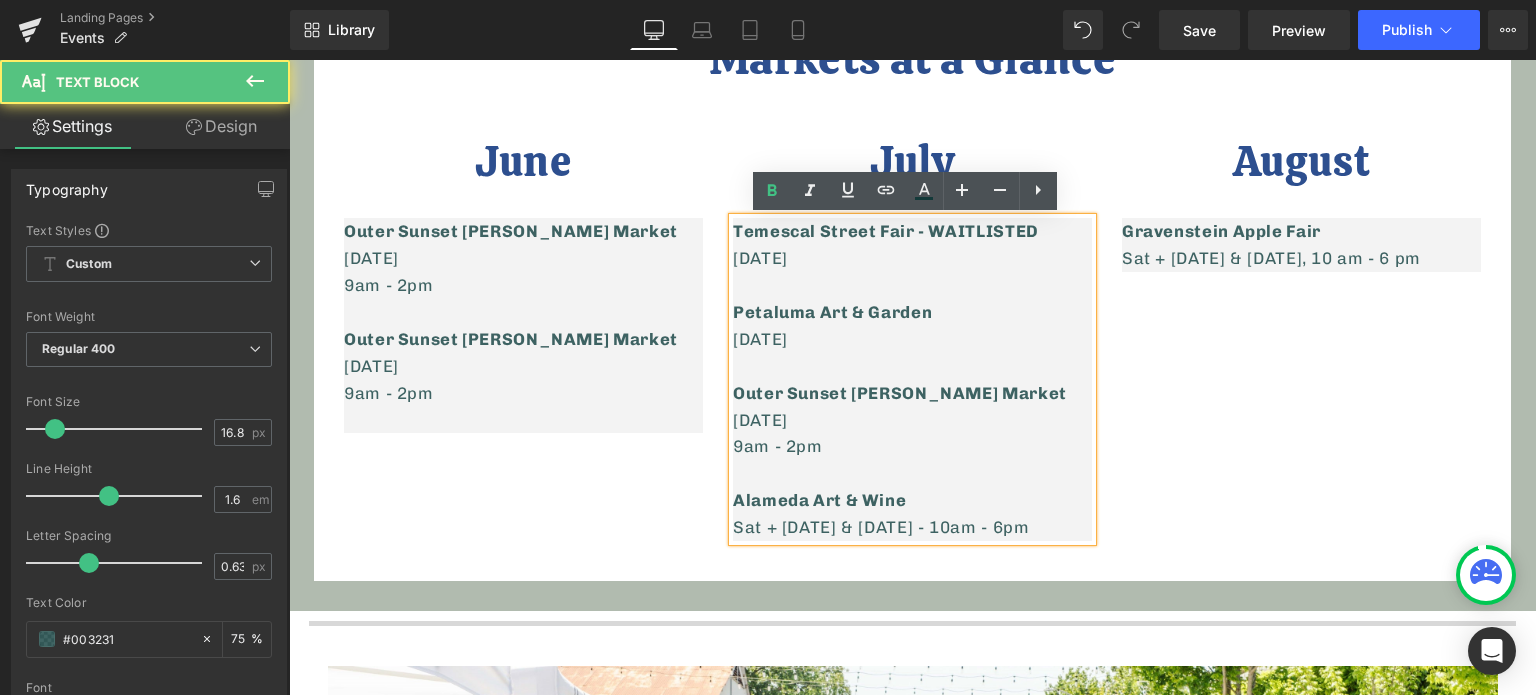 click on "[DATE]" at bounding box center (912, 420) 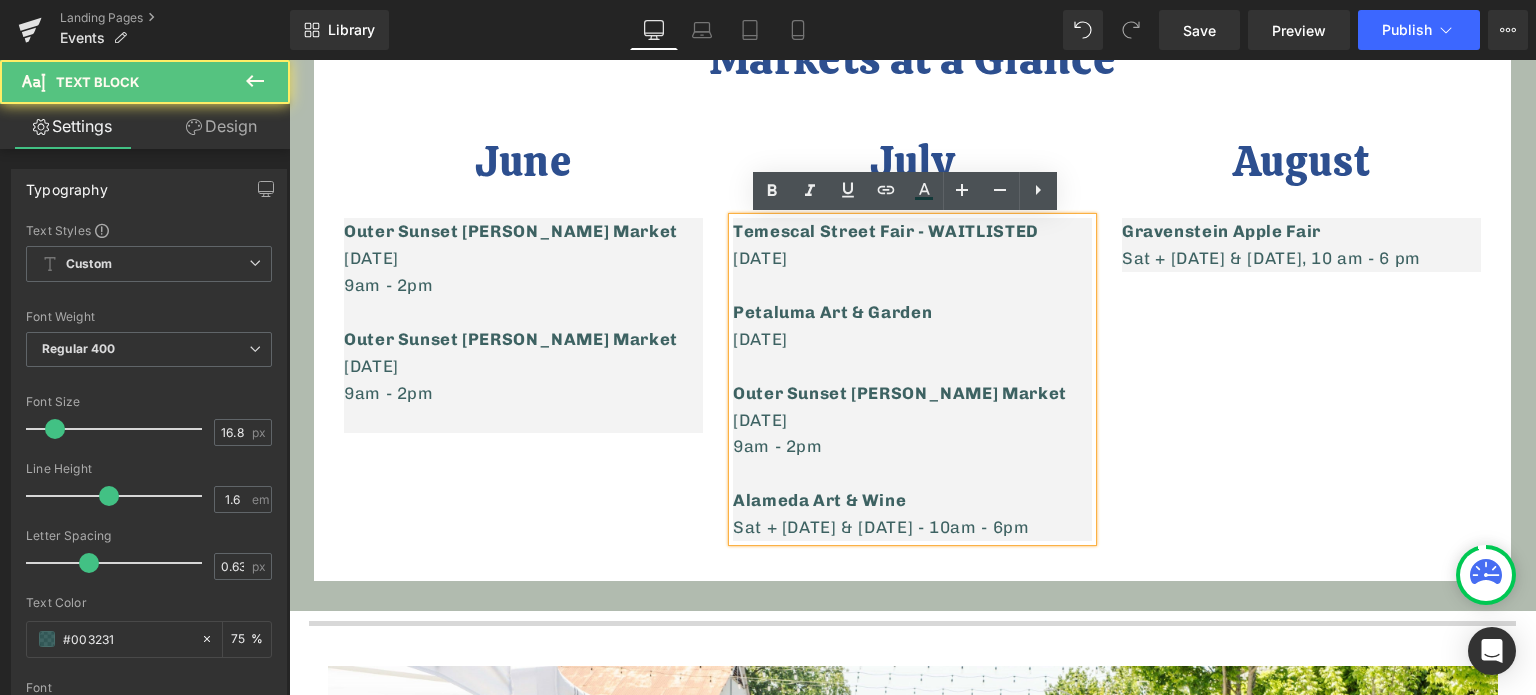 drag, startPoint x: 834, startPoint y: 417, endPoint x: 789, endPoint y: 420, distance: 45.099888 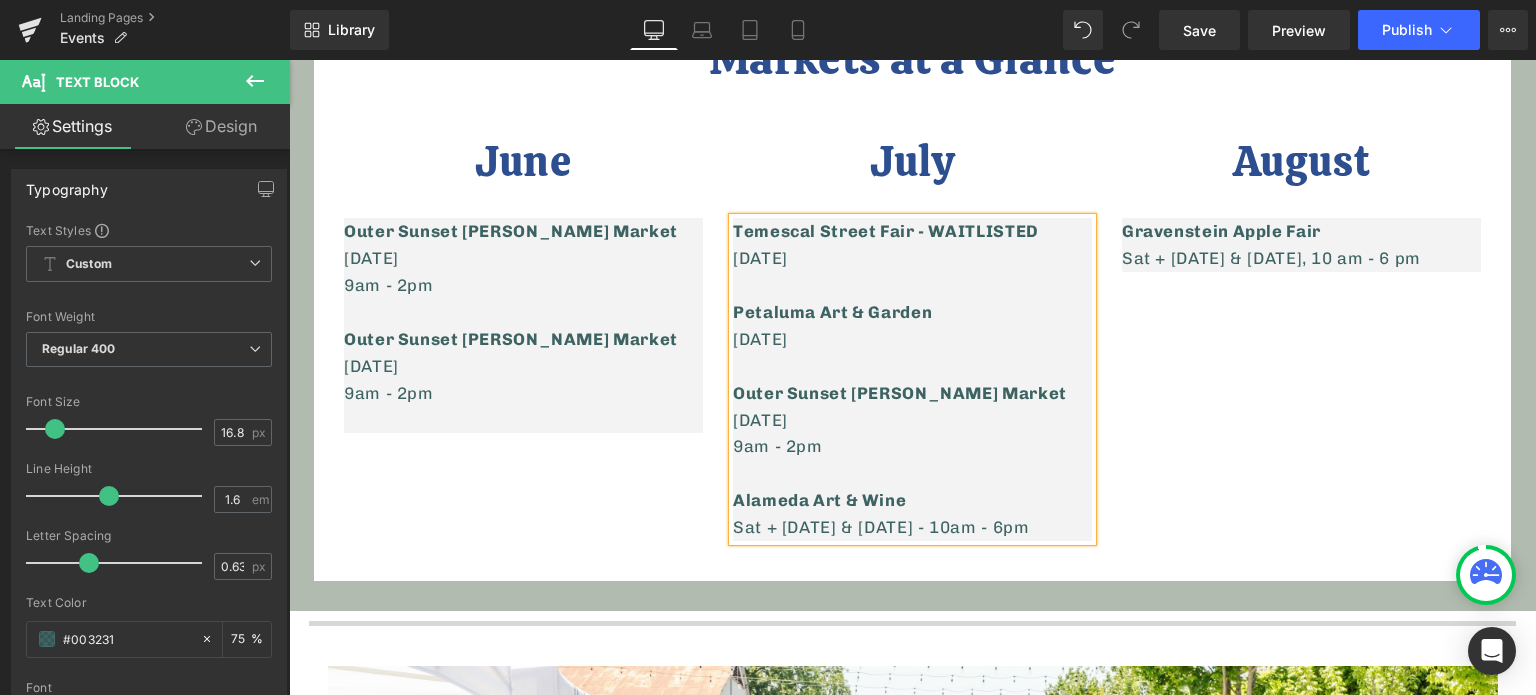 click on "Outer Sunset [PERSON_NAME] Market" at bounding box center (912, 393) 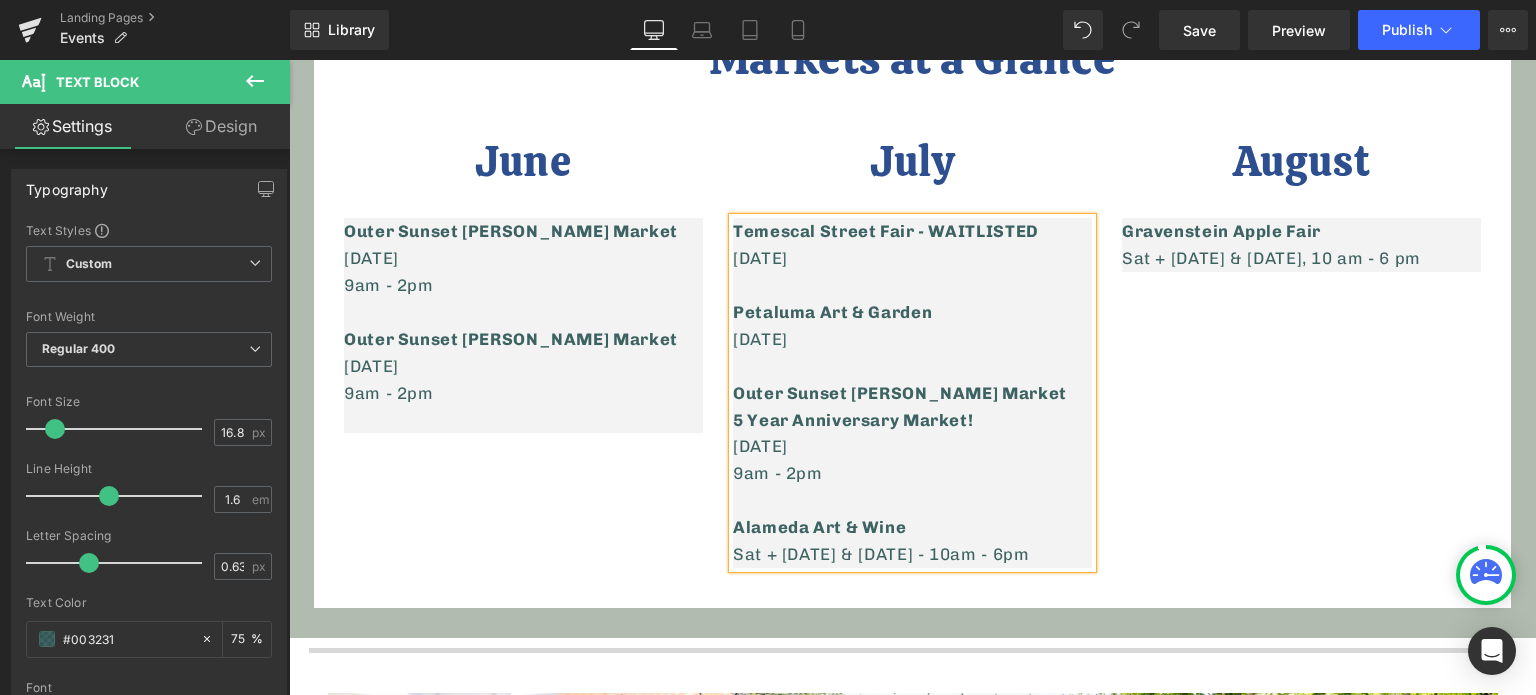 drag, startPoint x: 964, startPoint y: 420, endPoint x: 726, endPoint y: 413, distance: 238.10292 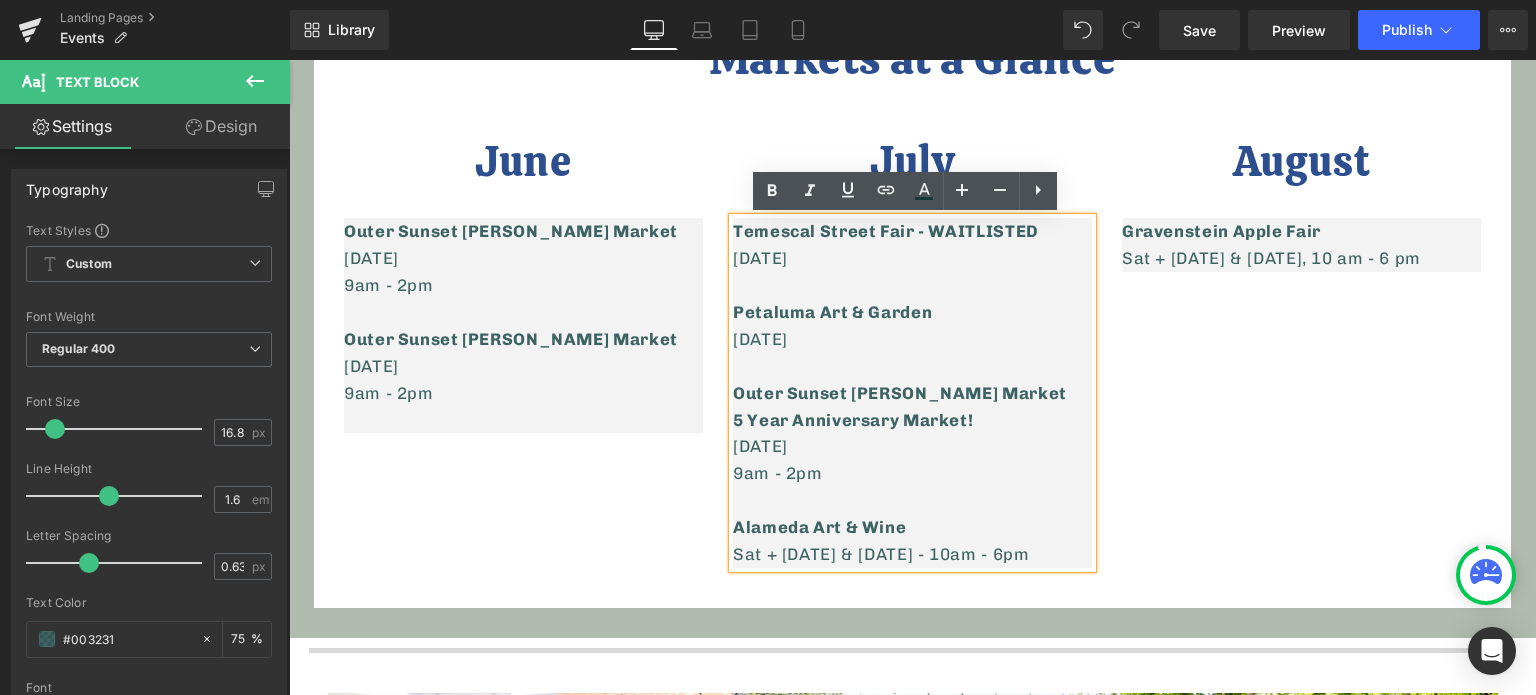 click on "5 Year Anniversary Market!" at bounding box center (853, 420) 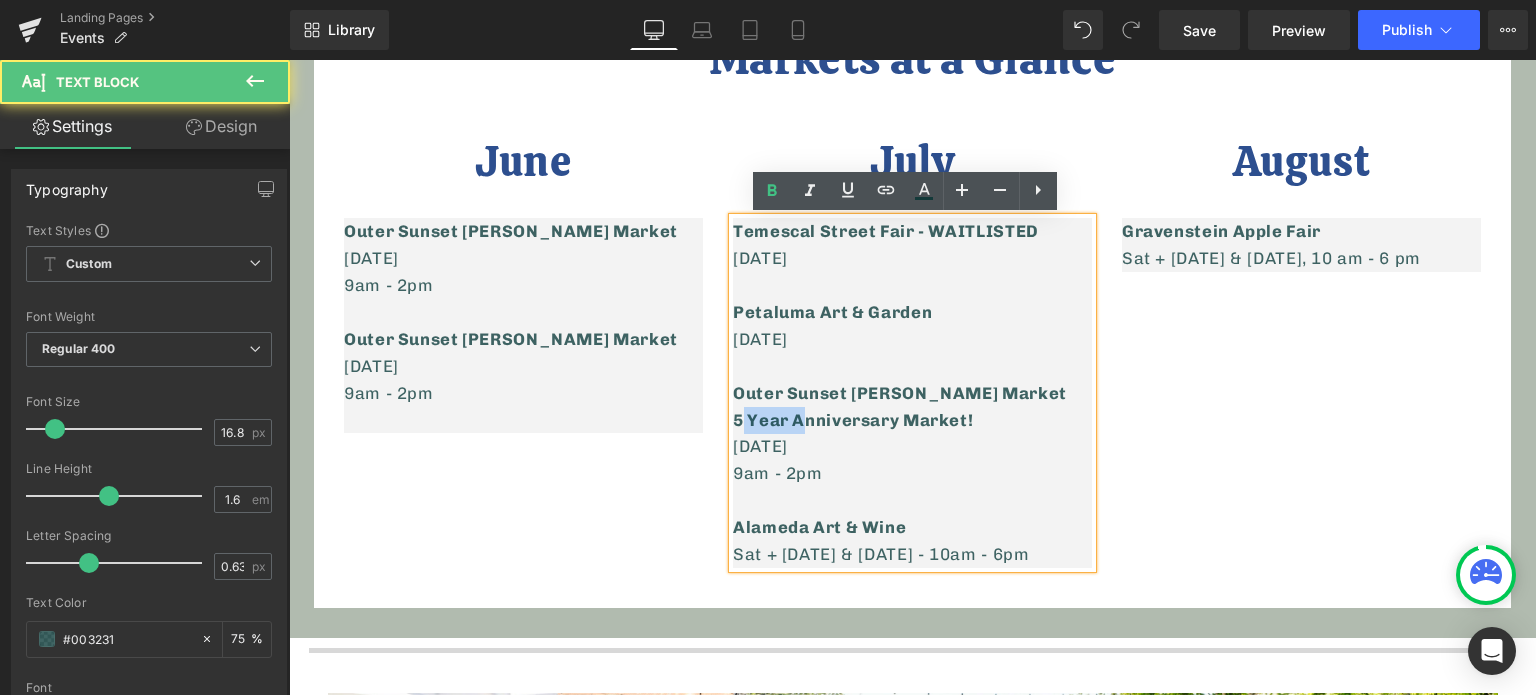 drag, startPoint x: 793, startPoint y: 415, endPoint x: 1004, endPoint y: 421, distance: 211.0853 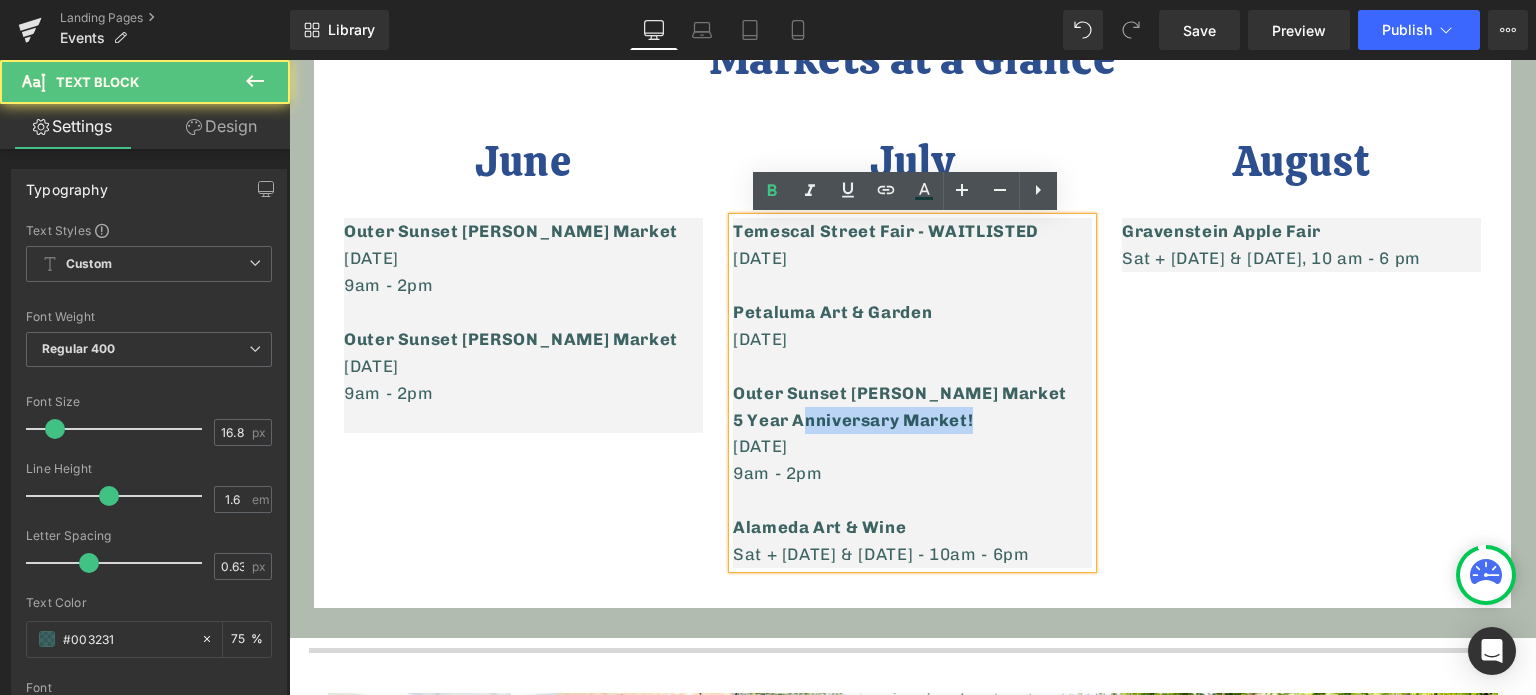 click on "5 Year Anniversary Market!" at bounding box center (912, 420) 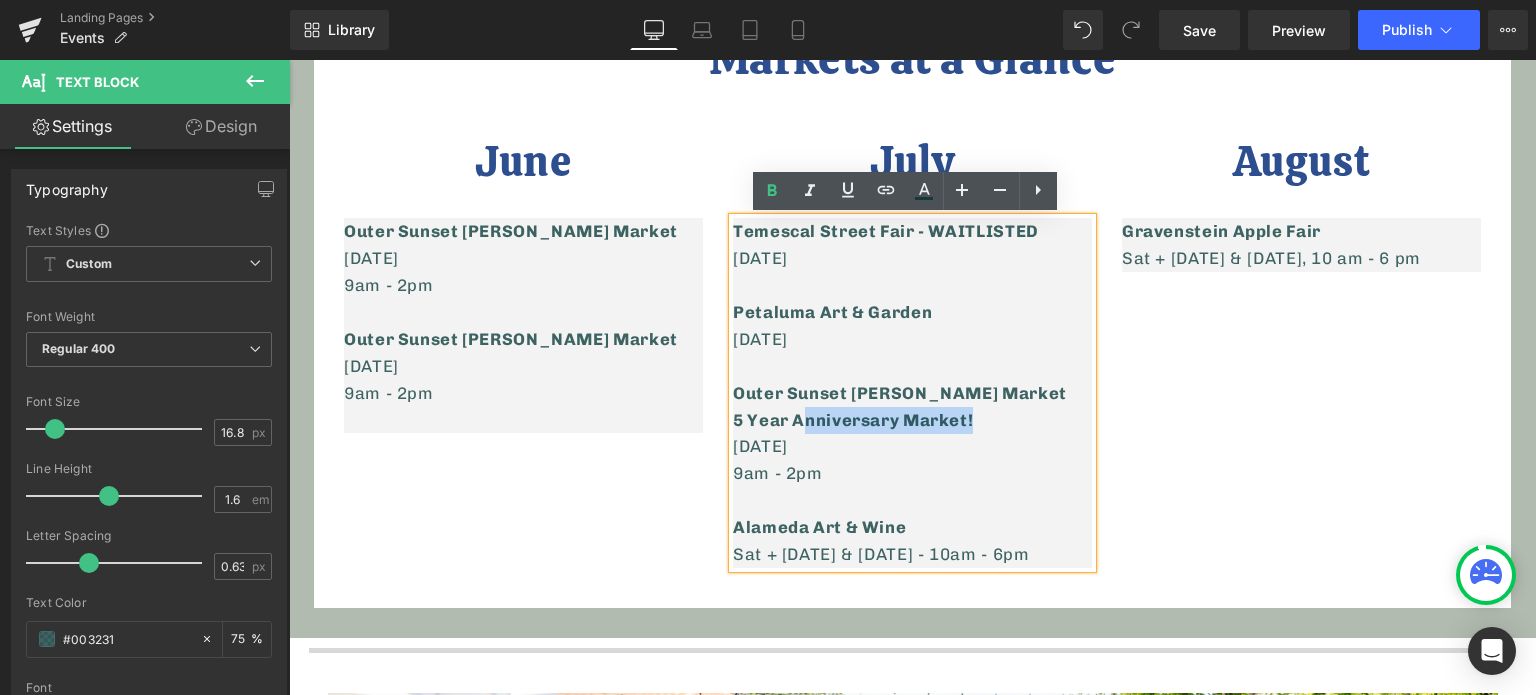 click on "5 Year Anniversary Market!" at bounding box center (912, 420) 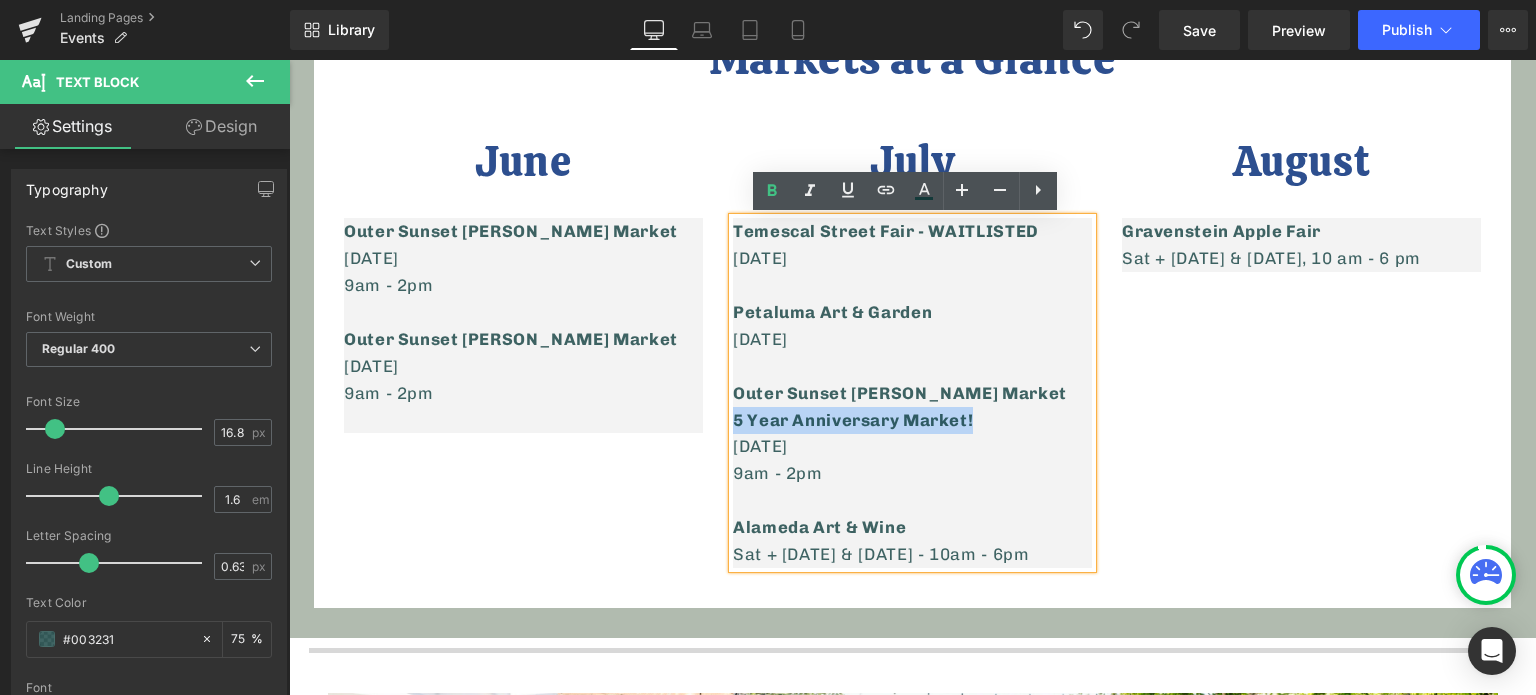 drag, startPoint x: 969, startPoint y: 423, endPoint x: 729, endPoint y: 422, distance: 240.00209 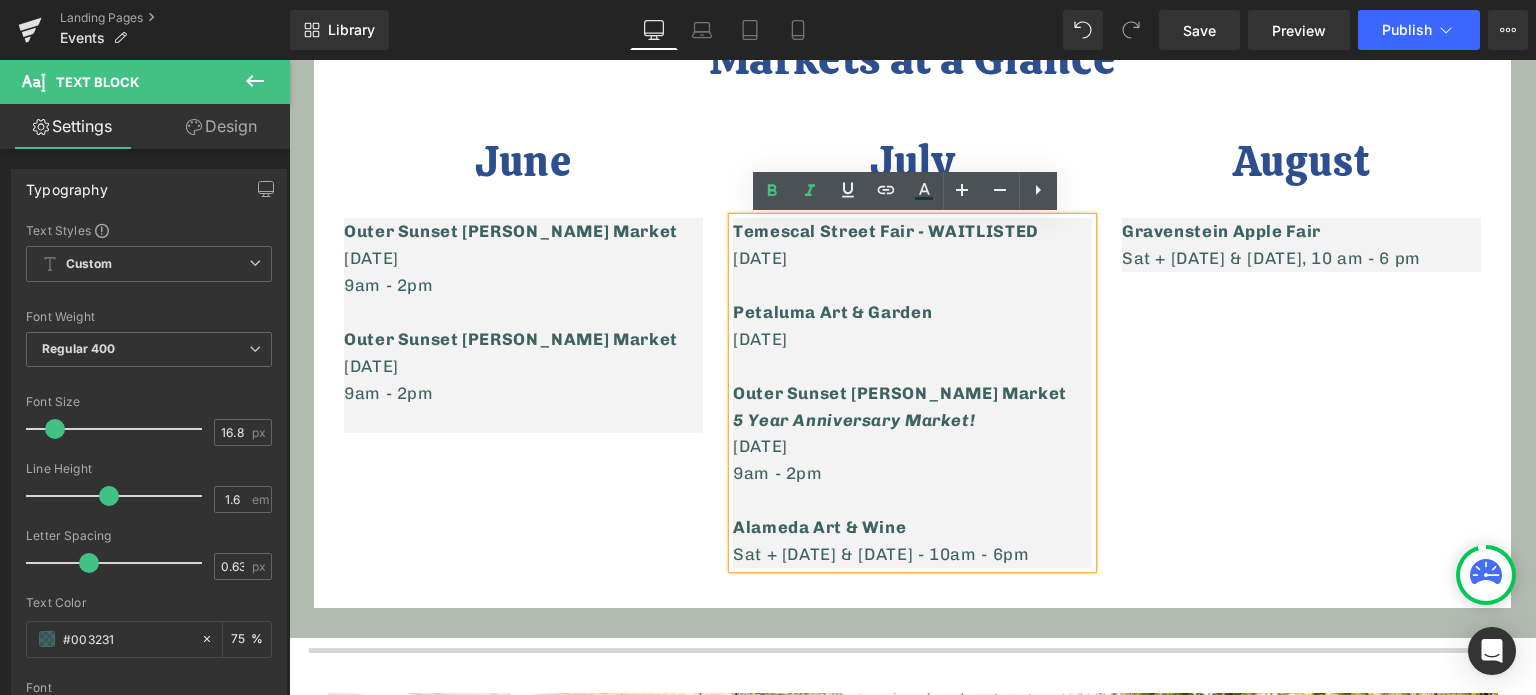 click on "9am - 2pm" at bounding box center (912, 473) 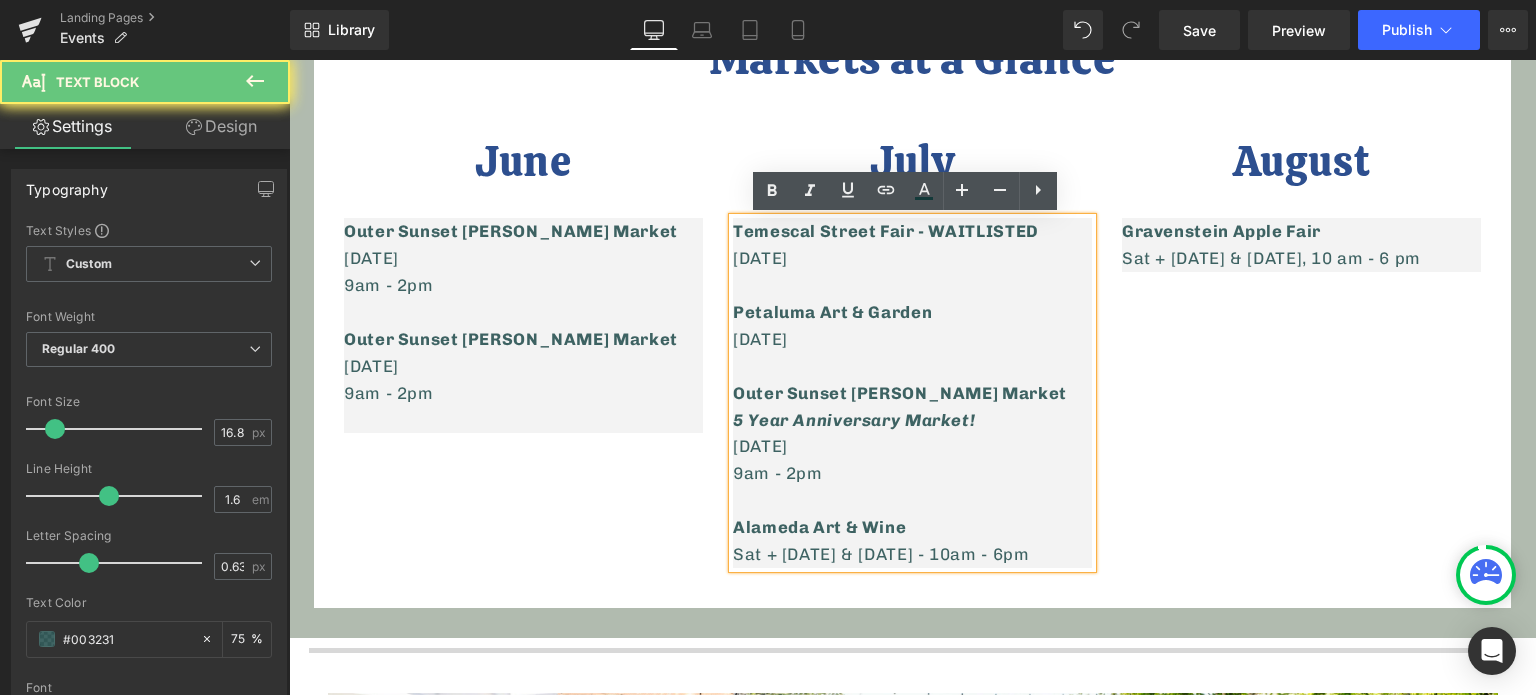 click on "Alameda Art & Wine" at bounding box center (912, 527) 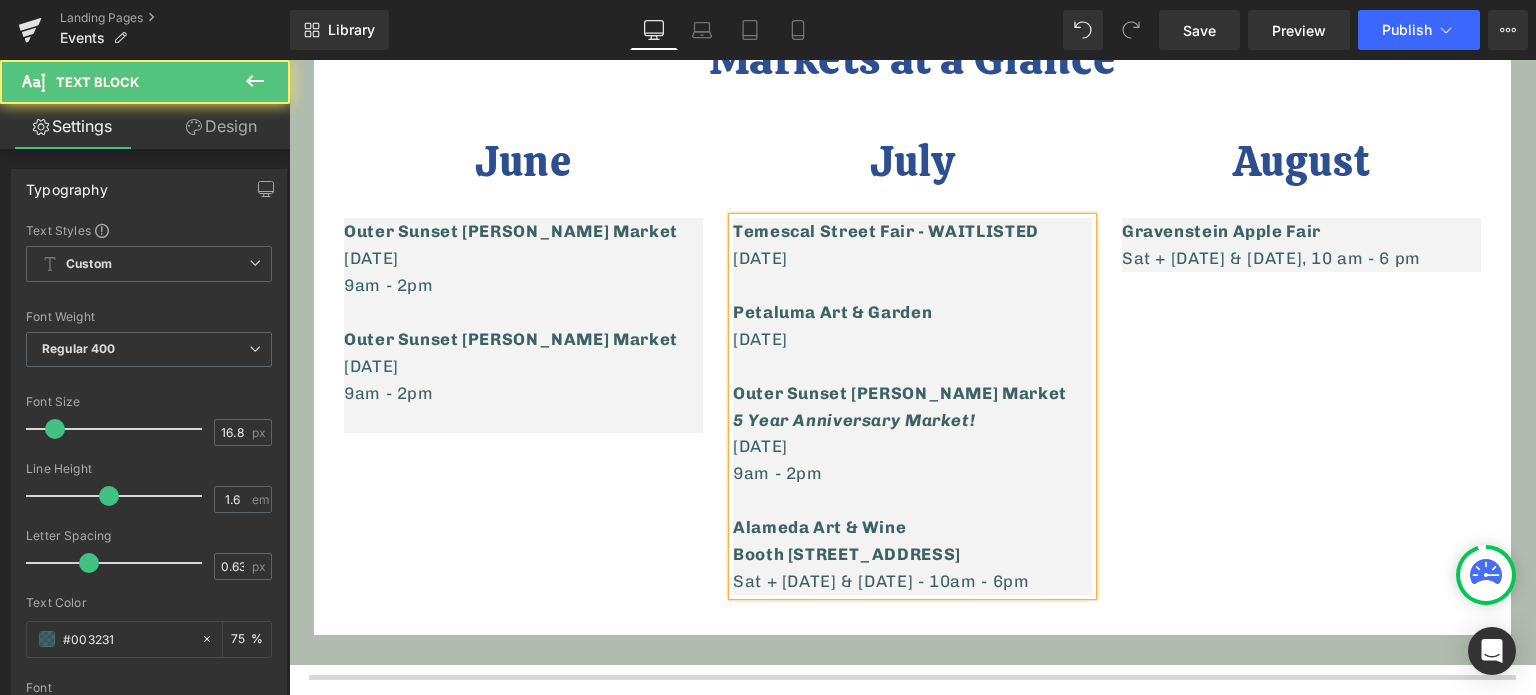 drag, startPoint x: 943, startPoint y: 557, endPoint x: 727, endPoint y: 562, distance: 216.05786 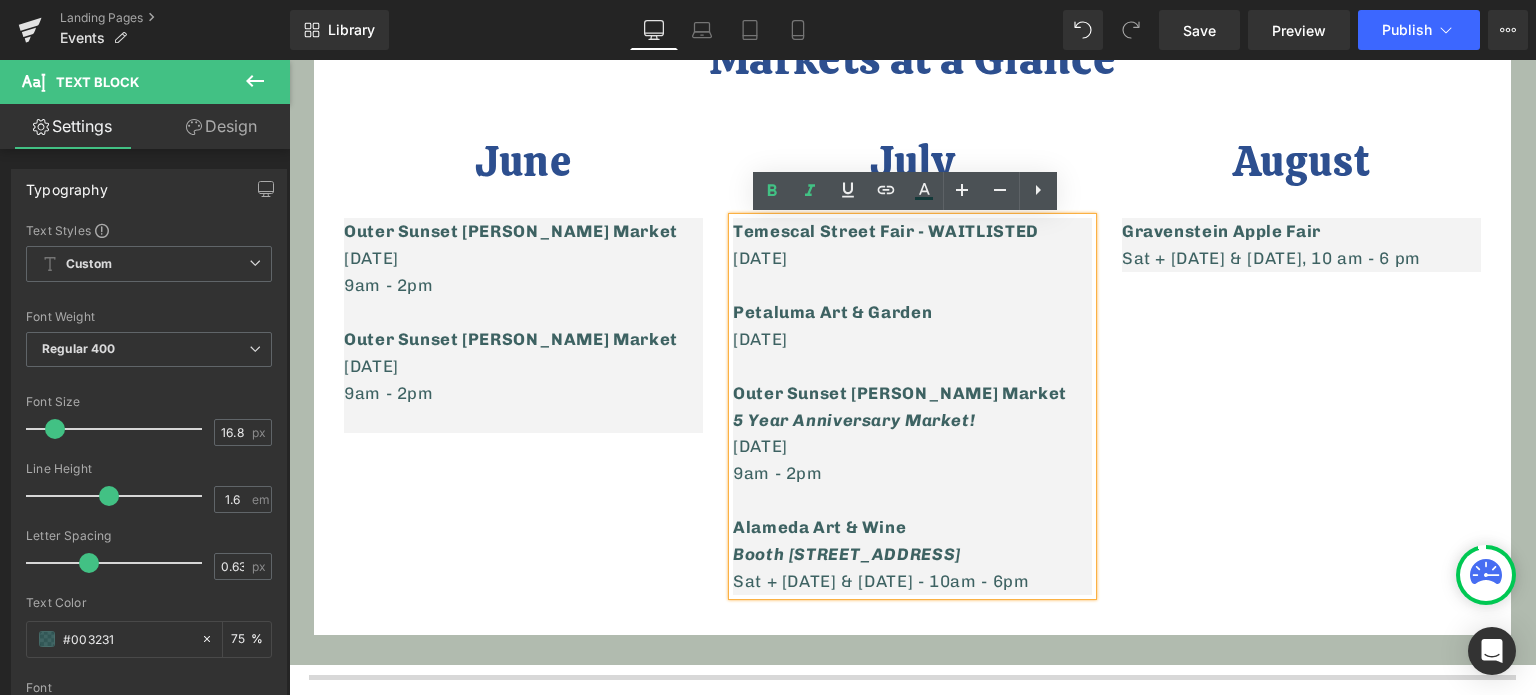 click on "June Heading         Outer Sunset [PERSON_NAME] Market [DATE] 9am - 2pm  [GEOGRAPHIC_DATA][PERSON_NAME][DATE] 9am - 2pm Text Block         July Heading         [GEOGRAPHIC_DATA] - WAITLISTED [DATE] [GEOGRAPHIC_DATA][DATE] Outer Sunset [PERSON_NAME] Market 5 Year Anniversary Market! [DATE] 9am - 2pm [GEOGRAPHIC_DATA] Booth [GEOGRAPHIC_DATA] Sat + [DATE] & [DATE] - 10am - 6pm Text Block         August Heading         Gravenstein Apple Fair Sat + [DATE] & [DATE], 10 am - 6 pm Text [GEOGRAPHIC_DATA]" at bounding box center (912, 360) 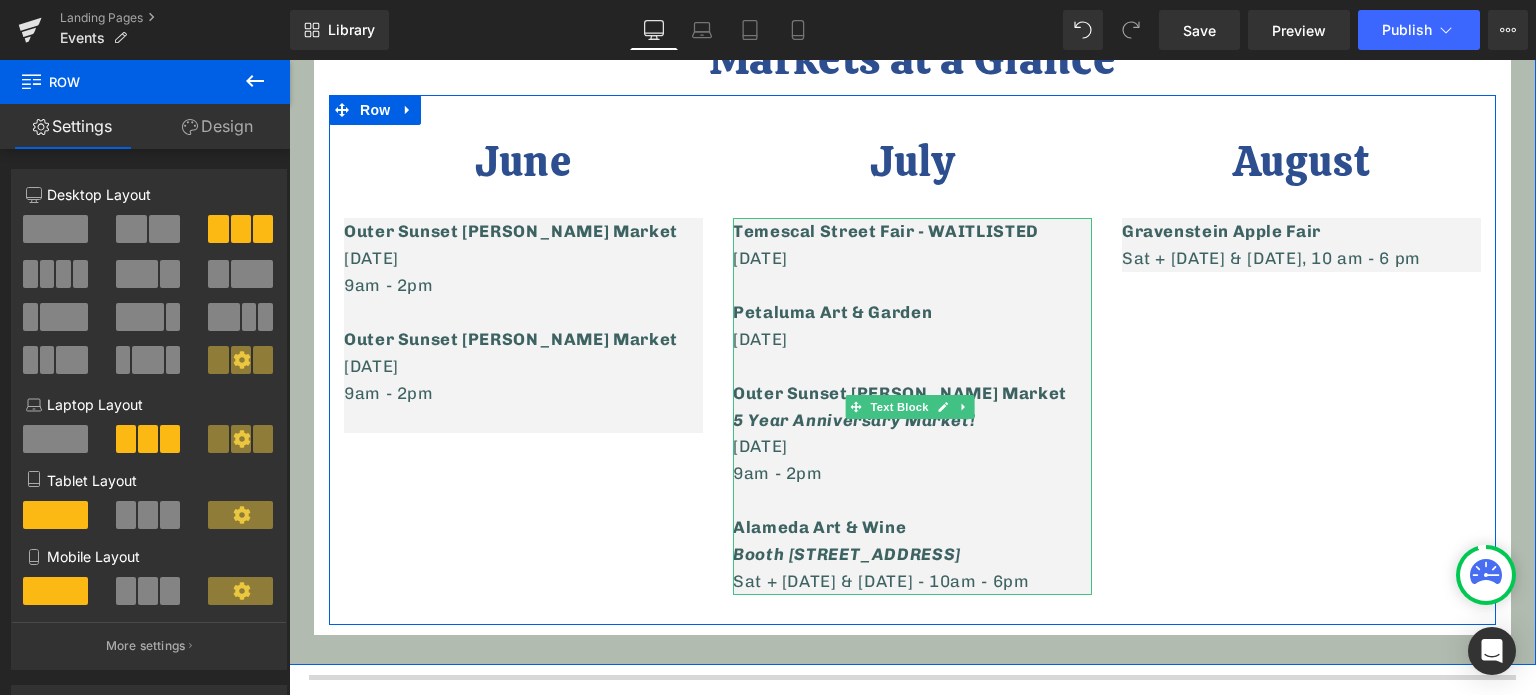 click on "Petaluma Art & Garden" at bounding box center (912, 312) 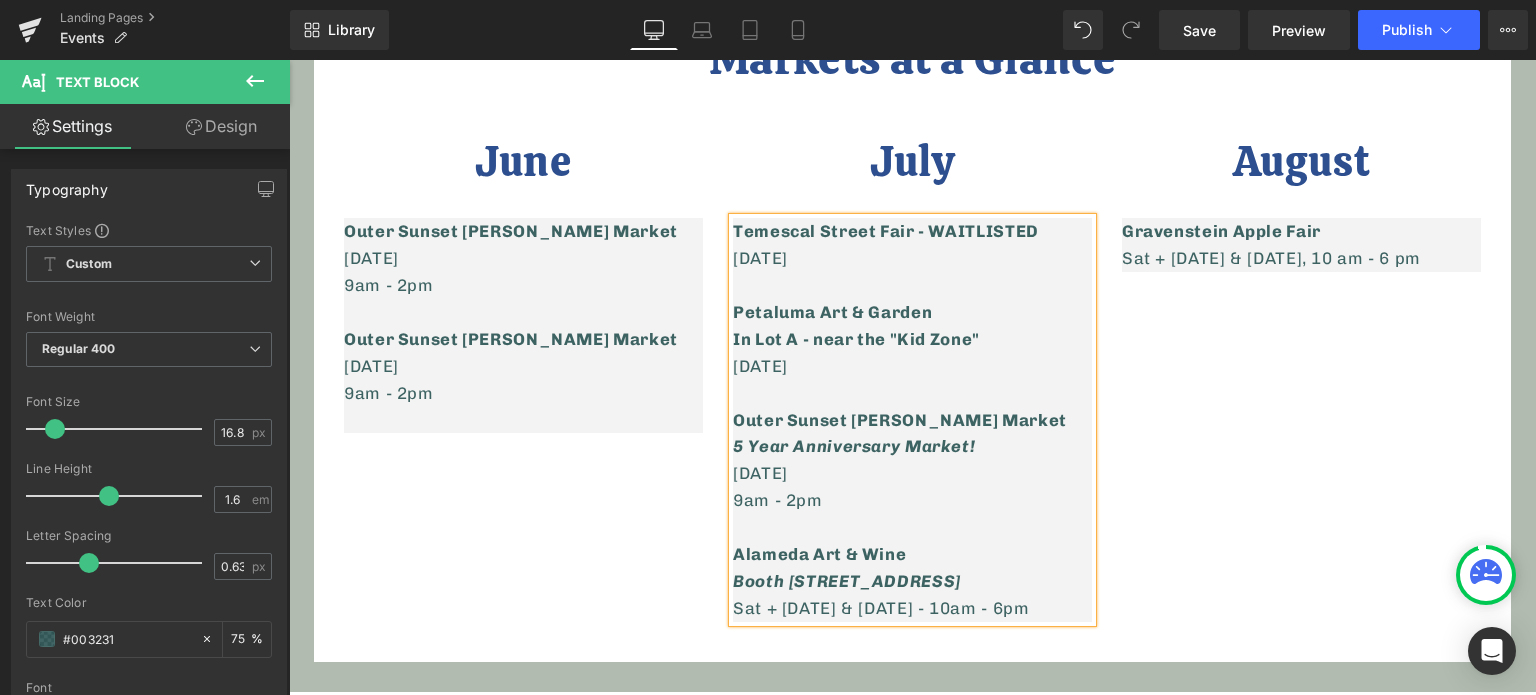 drag, startPoint x: 984, startPoint y: 333, endPoint x: 726, endPoint y: 334, distance: 258.00195 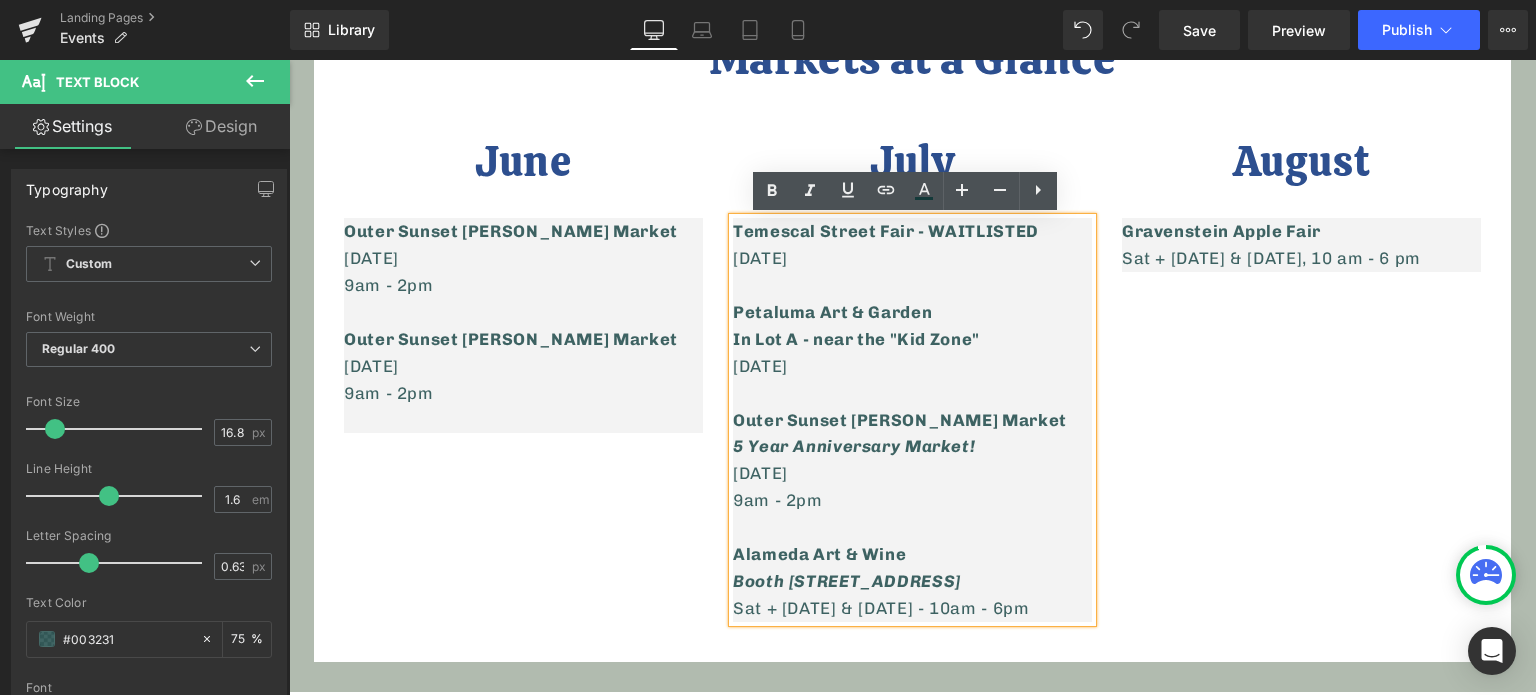 click on "In Lot A - near the "Kid Zone"" at bounding box center [856, 339] 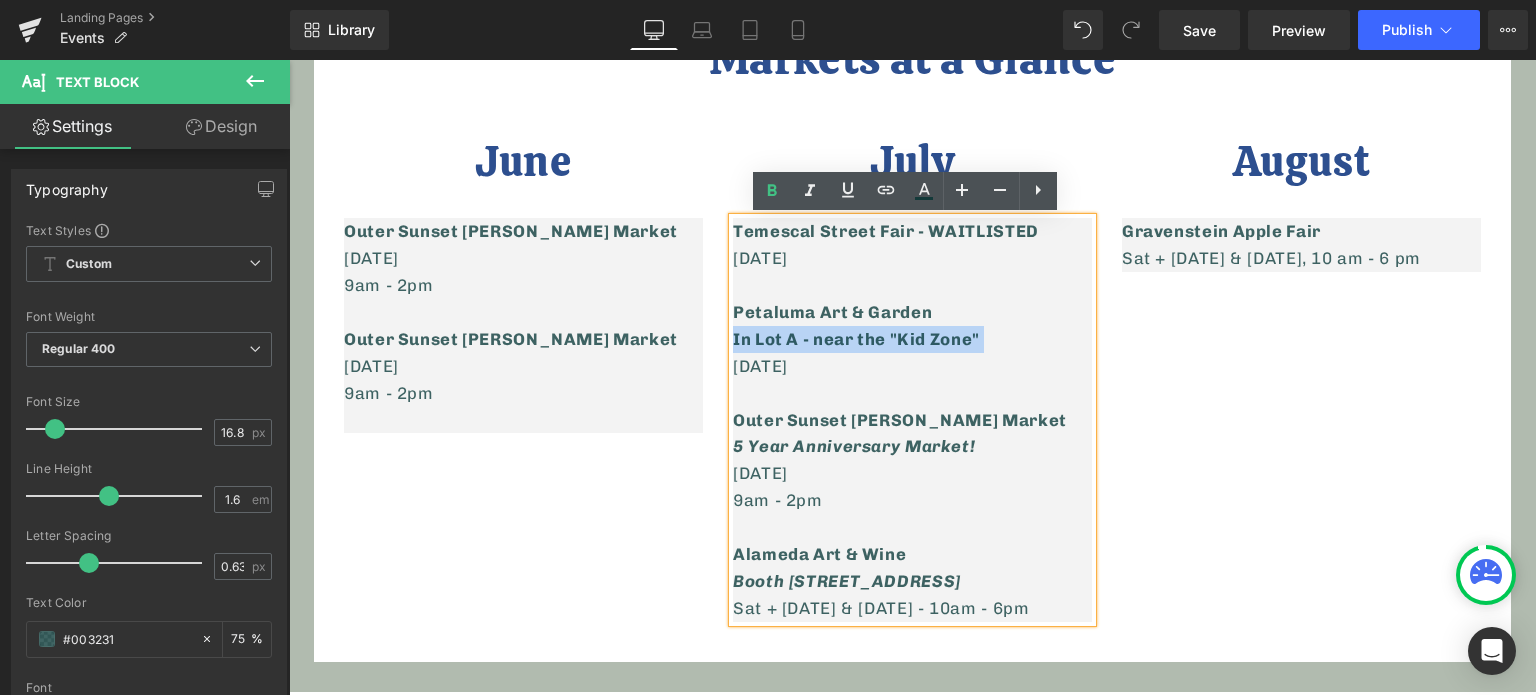drag, startPoint x: 728, startPoint y: 334, endPoint x: 989, endPoint y: 333, distance: 261.00192 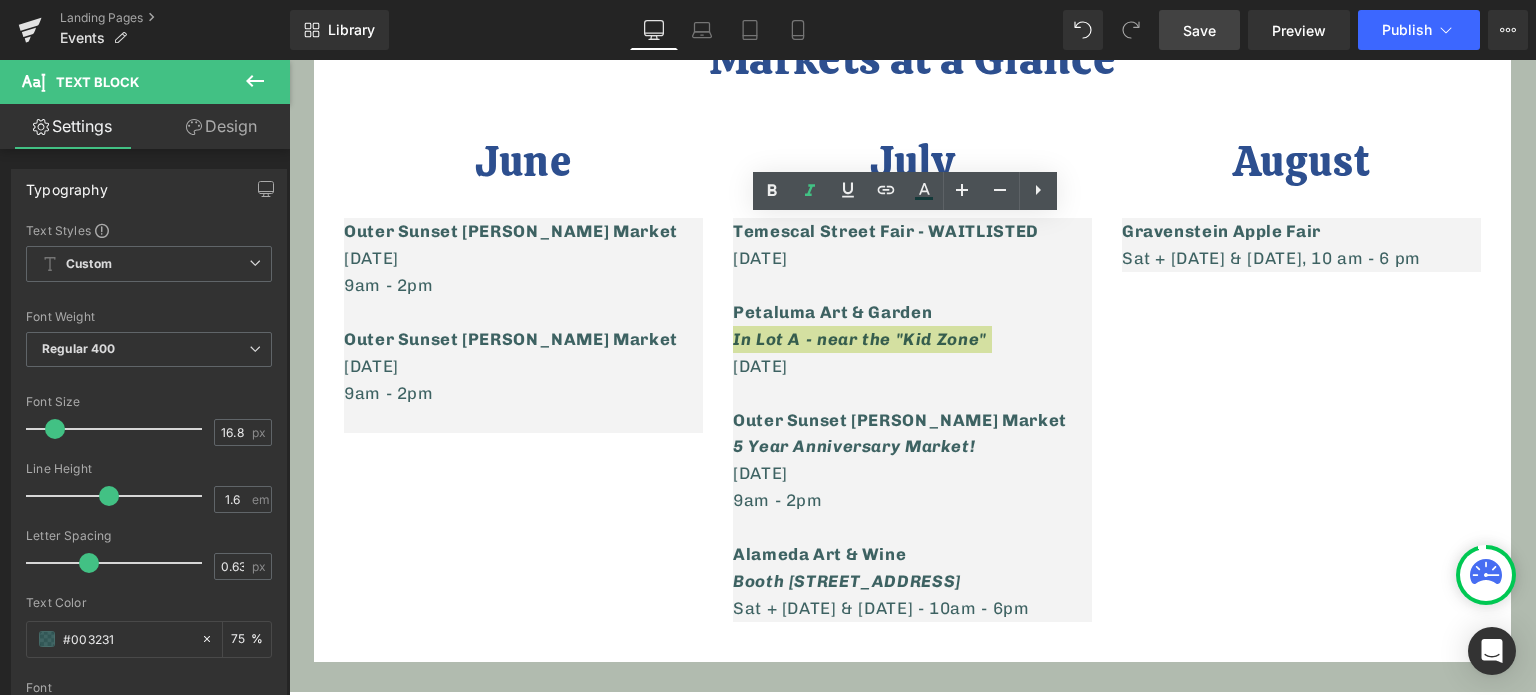 click on "Save" at bounding box center [1199, 30] 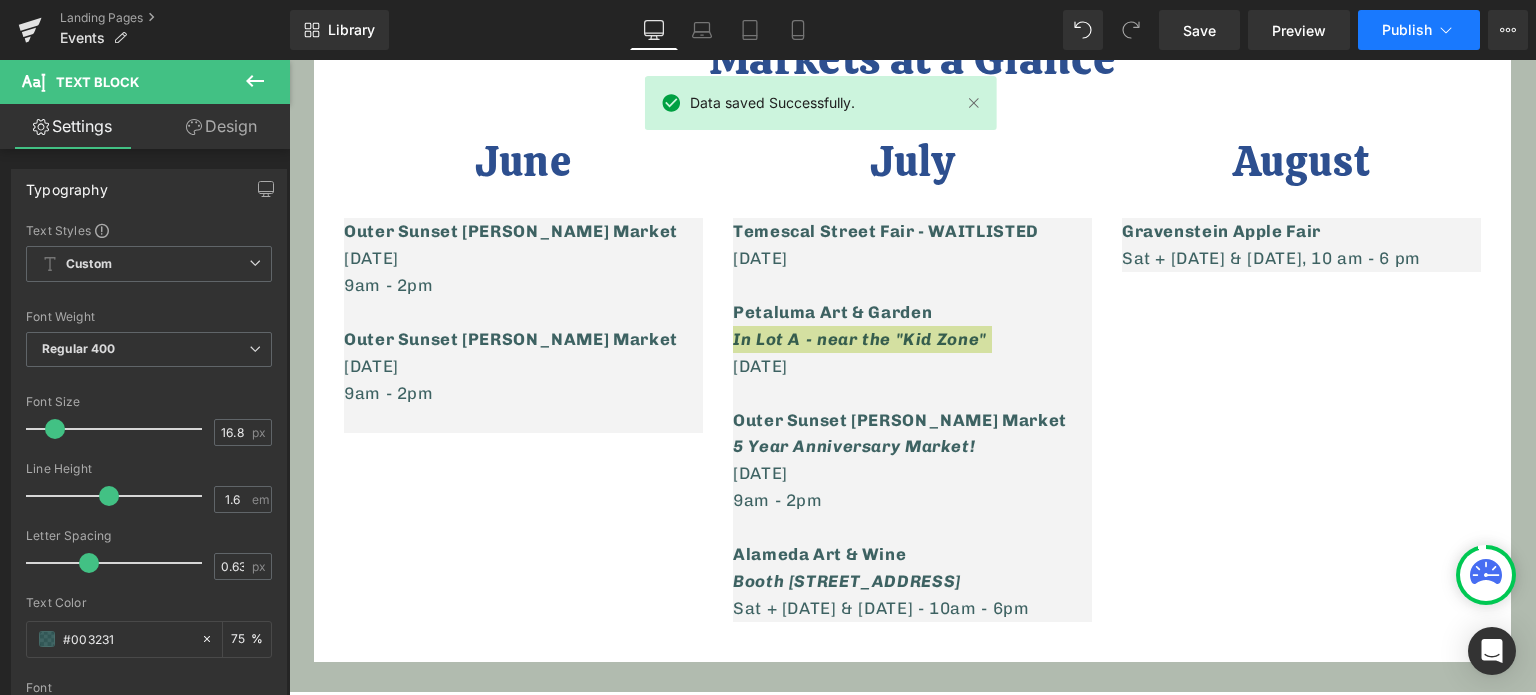 click on "Publish" at bounding box center [1407, 30] 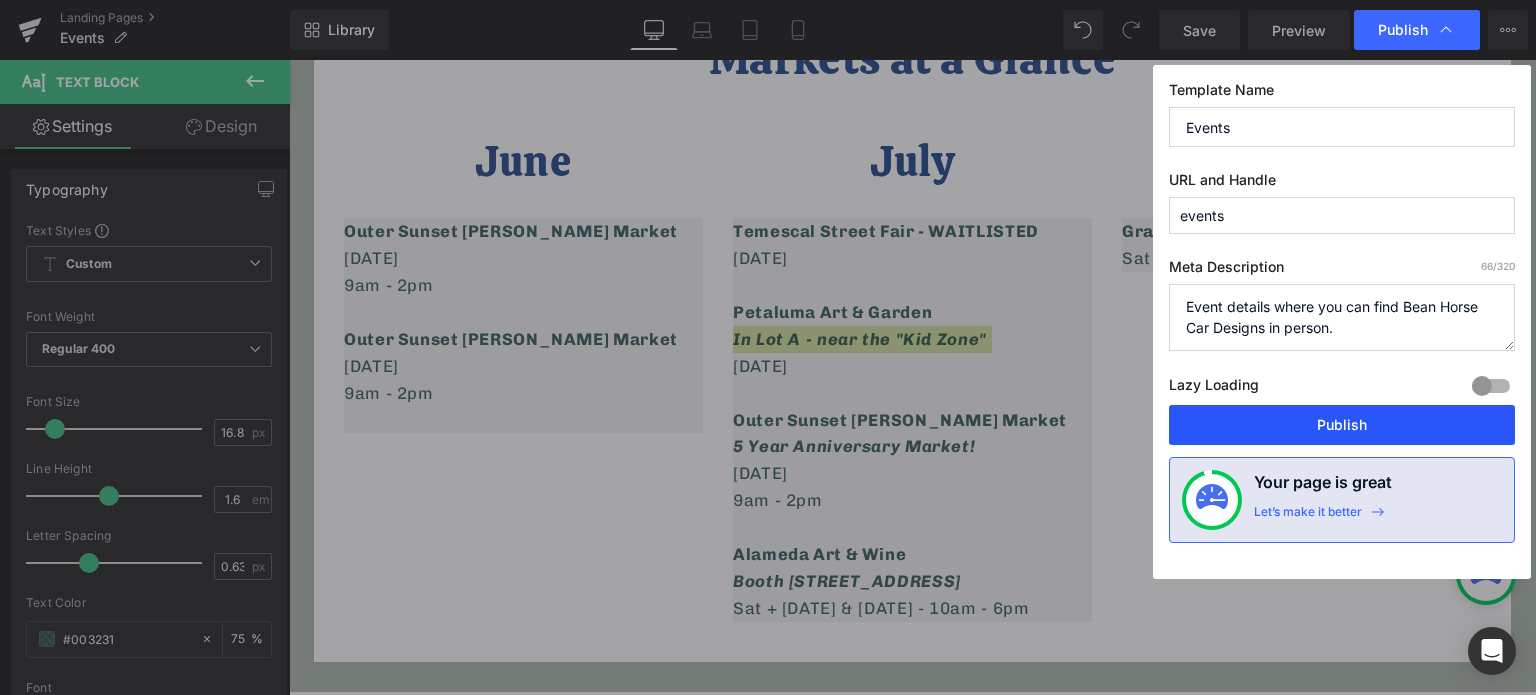 click on "Publish" at bounding box center (1342, 425) 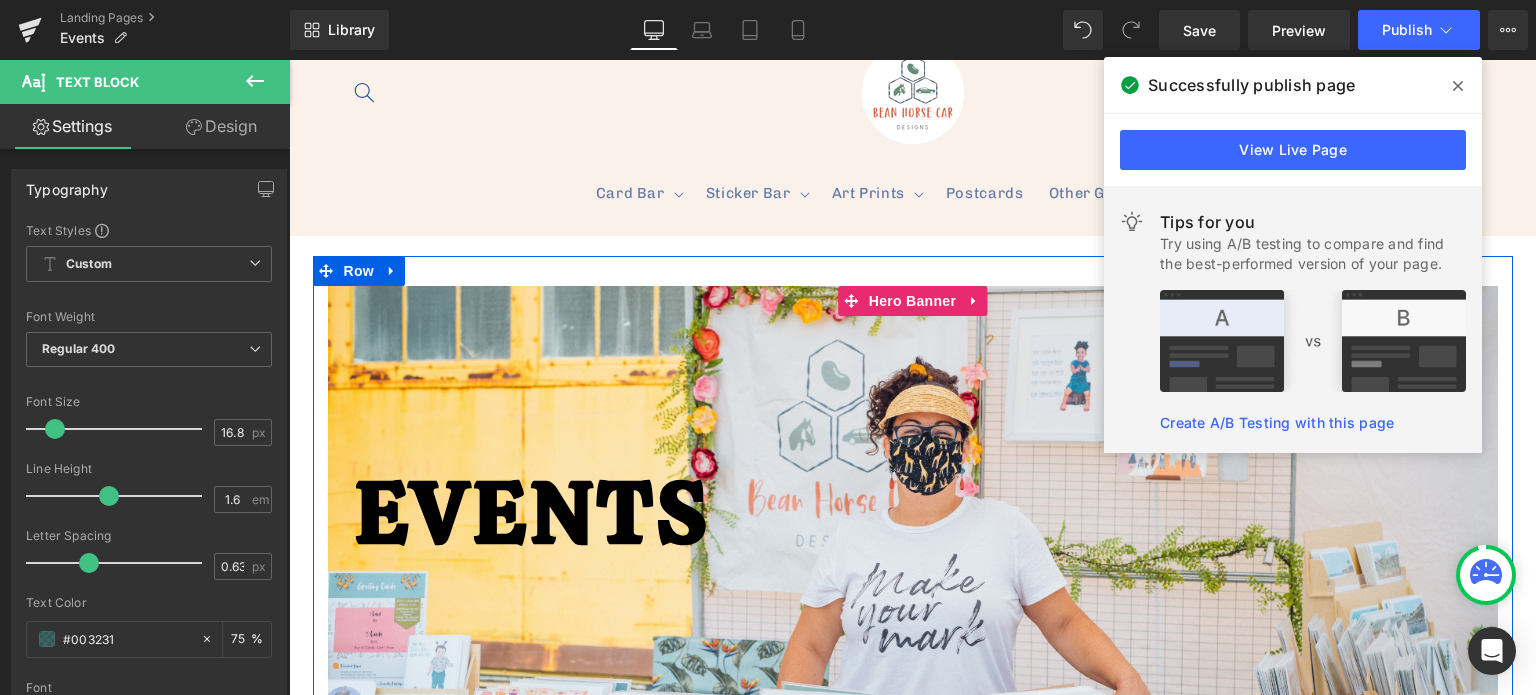 scroll, scrollTop: 0, scrollLeft: 0, axis: both 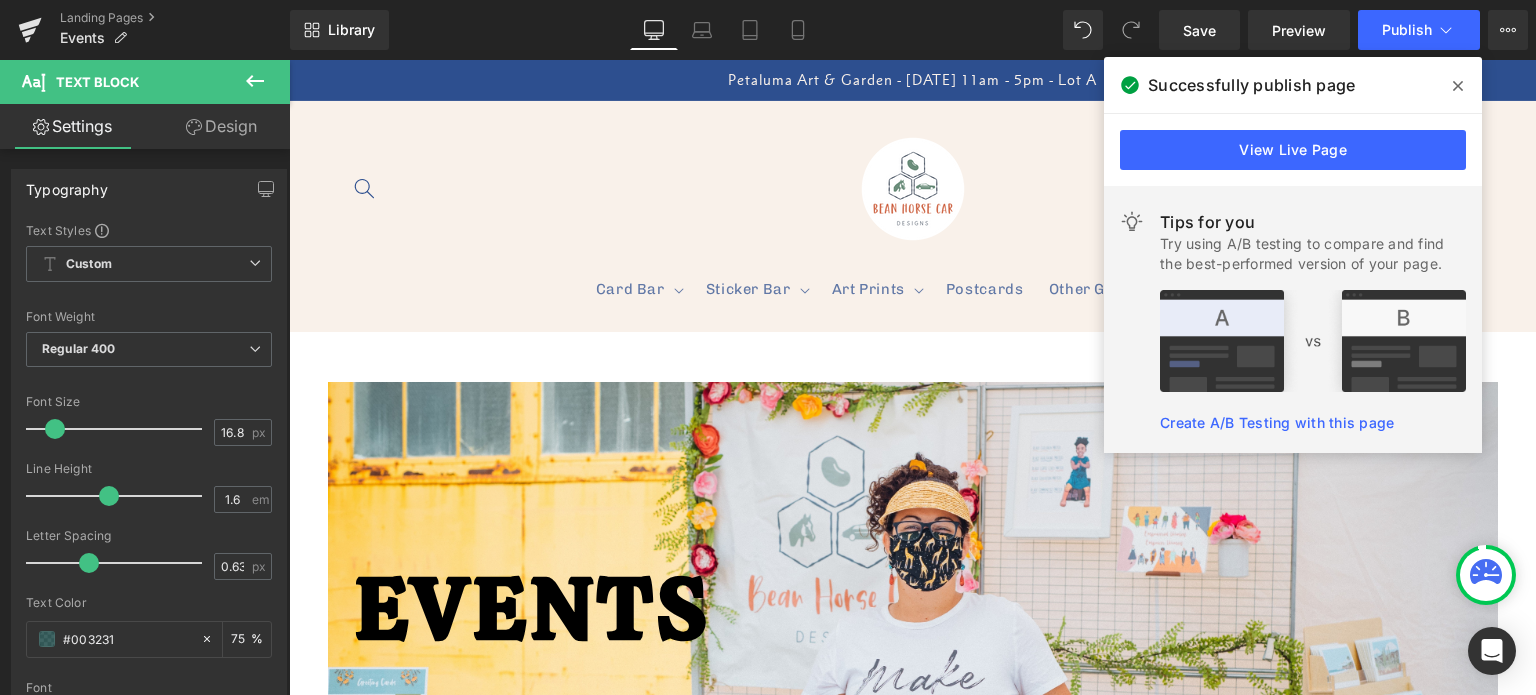 click 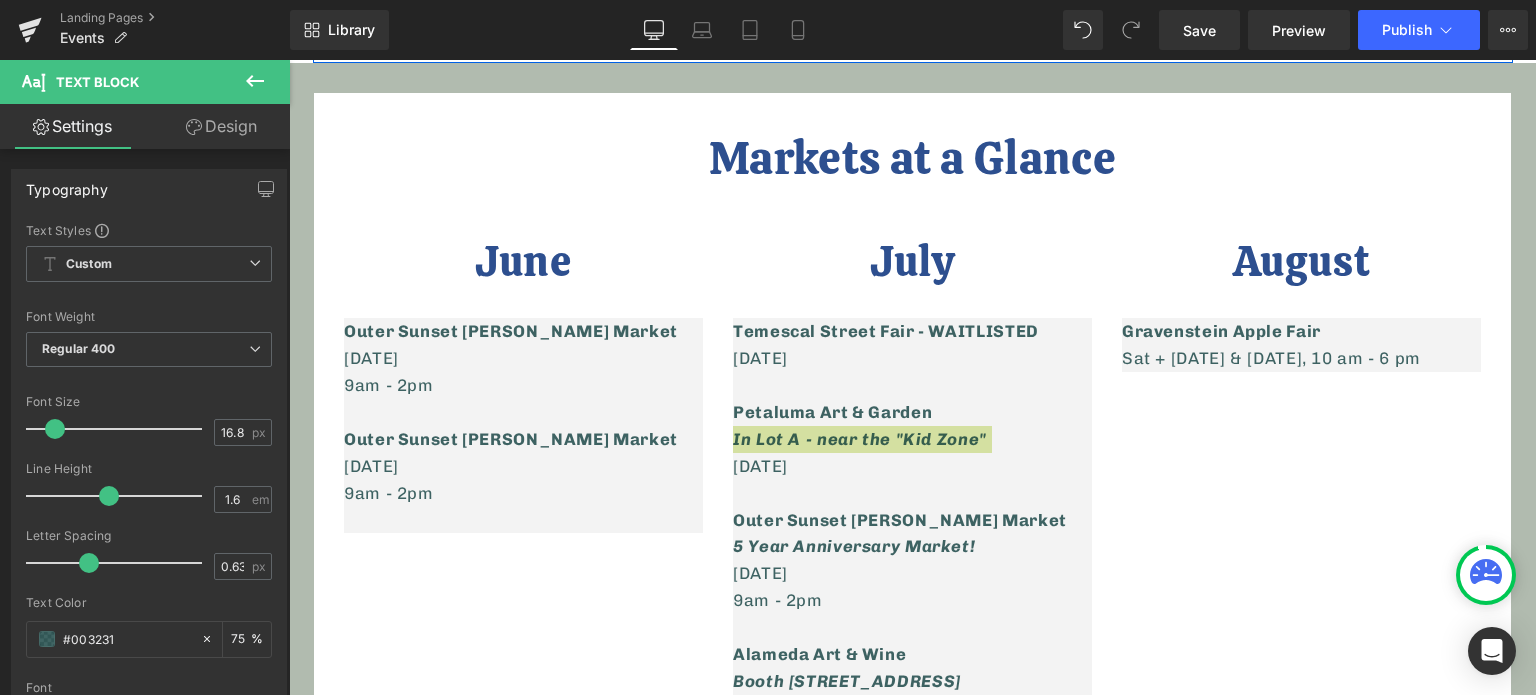 scroll, scrollTop: 1000, scrollLeft: 0, axis: vertical 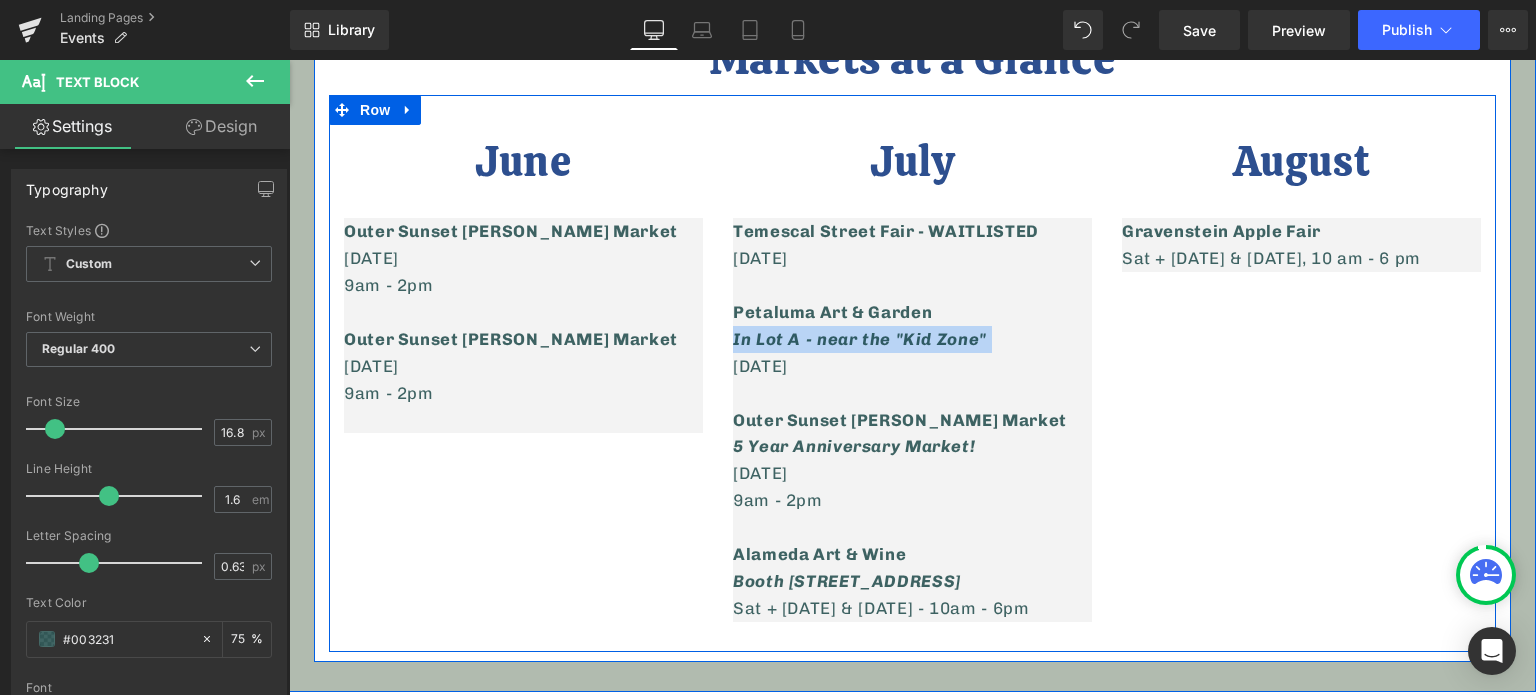 click on "June Heading         Outer Sunset [PERSON_NAME] Market [DATE] 9am - 2pm  [GEOGRAPHIC_DATA][PERSON_NAME][DATE] 9am - 2pm Text Block         July Heading         [GEOGRAPHIC_DATA] - WAITLISTED [DATE] [GEOGRAPHIC_DATA] In Lot A - near the "Kid Zone" [DATE] Outer Sunset [PERSON_NAME] Market 5 Year Anniversary Market! [DATE] 9am - 2pm [GEOGRAPHIC_DATA] Booth [GEOGRAPHIC_DATA] Sat + [DATE] & [DATE] - 10am - 6pm Text Block         August Heading         Gravenstein Apple Fair Sat + [DATE] & [DATE], 10 am - 6 pm Text [GEOGRAPHIC_DATA]" at bounding box center (912, 373) 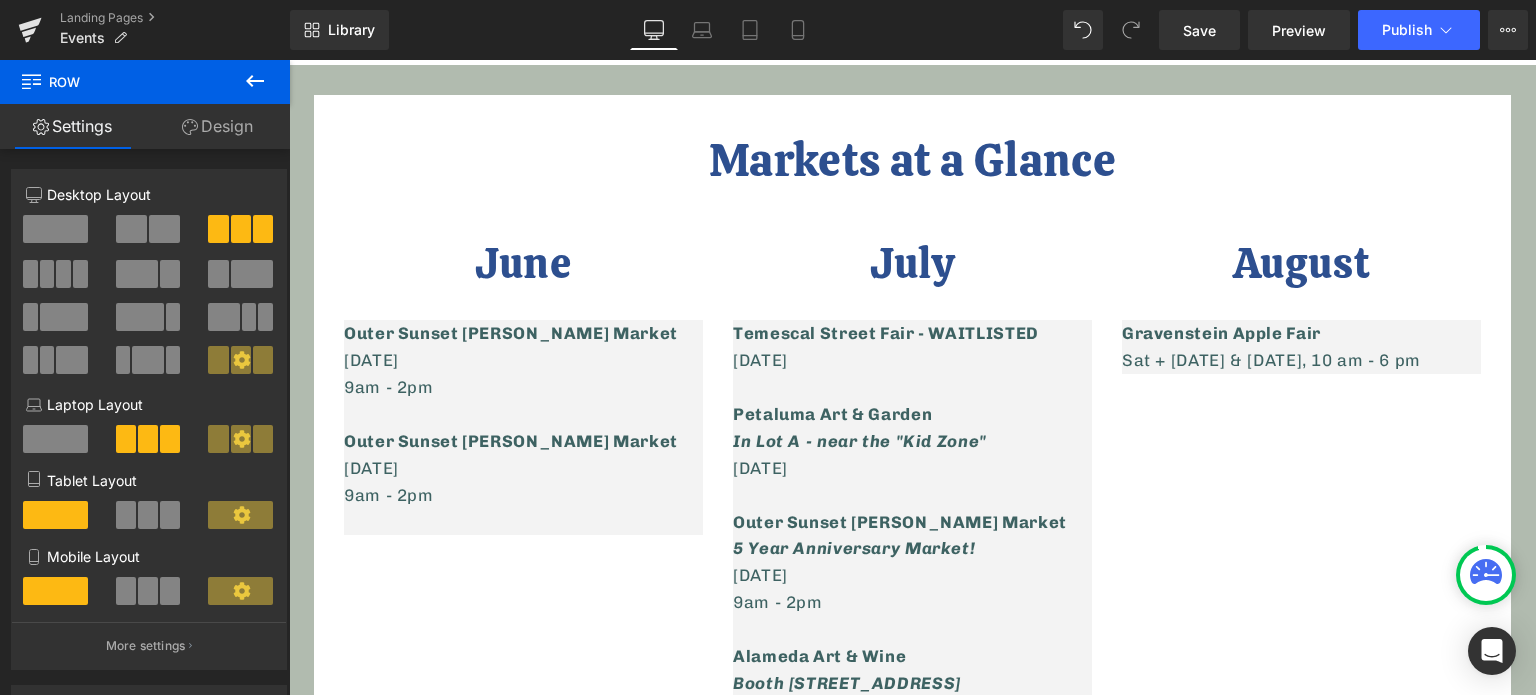 scroll, scrollTop: 1100, scrollLeft: 0, axis: vertical 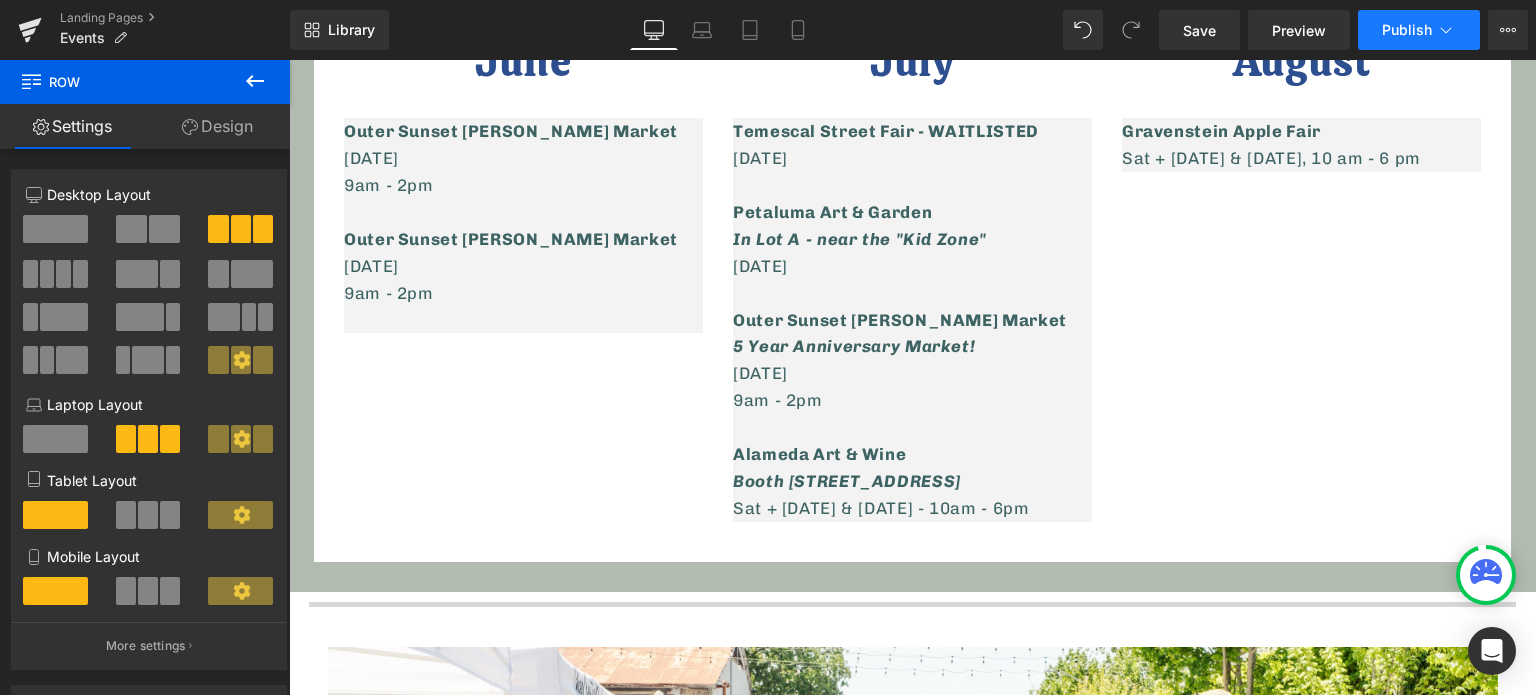 click on "Publish" at bounding box center (1419, 30) 